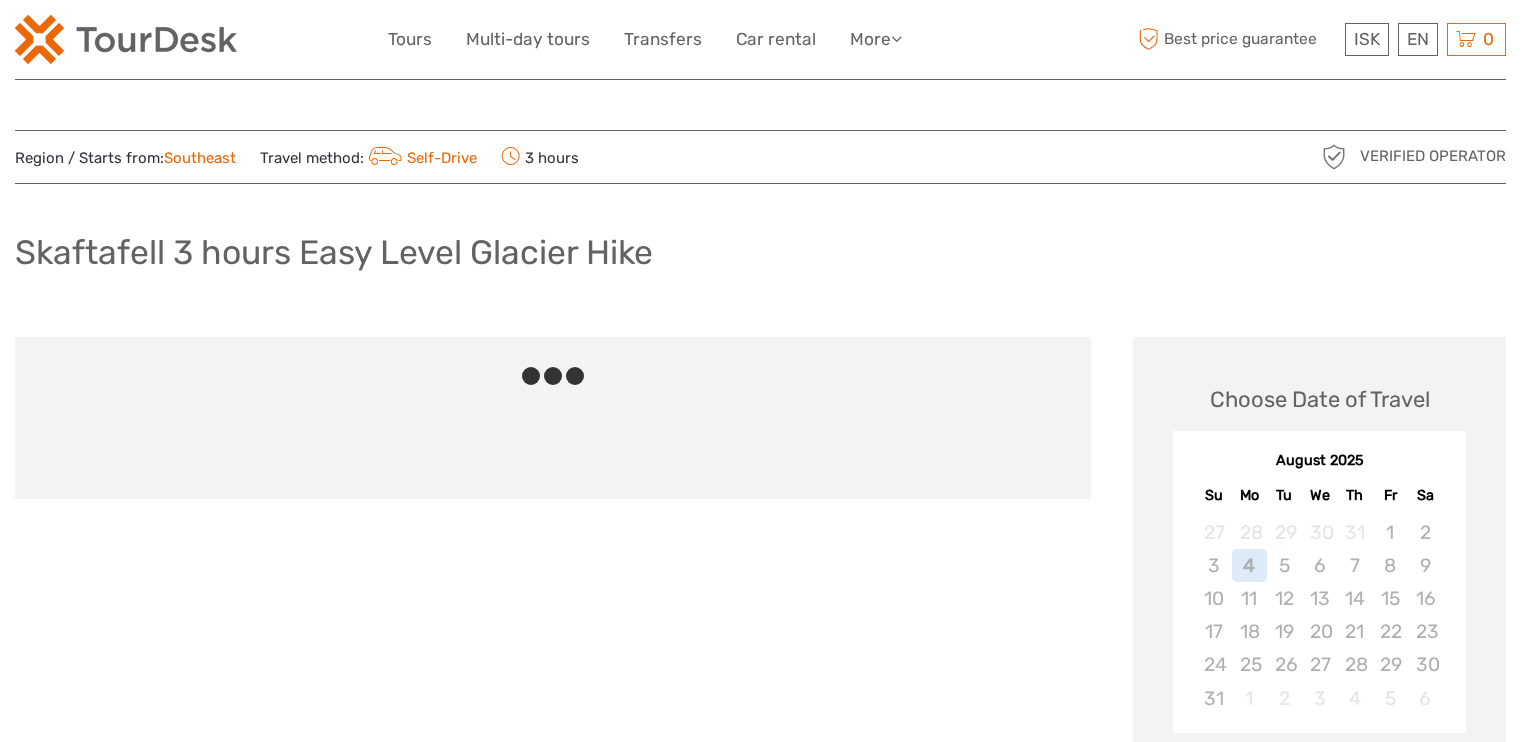 scroll, scrollTop: 0, scrollLeft: 0, axis: both 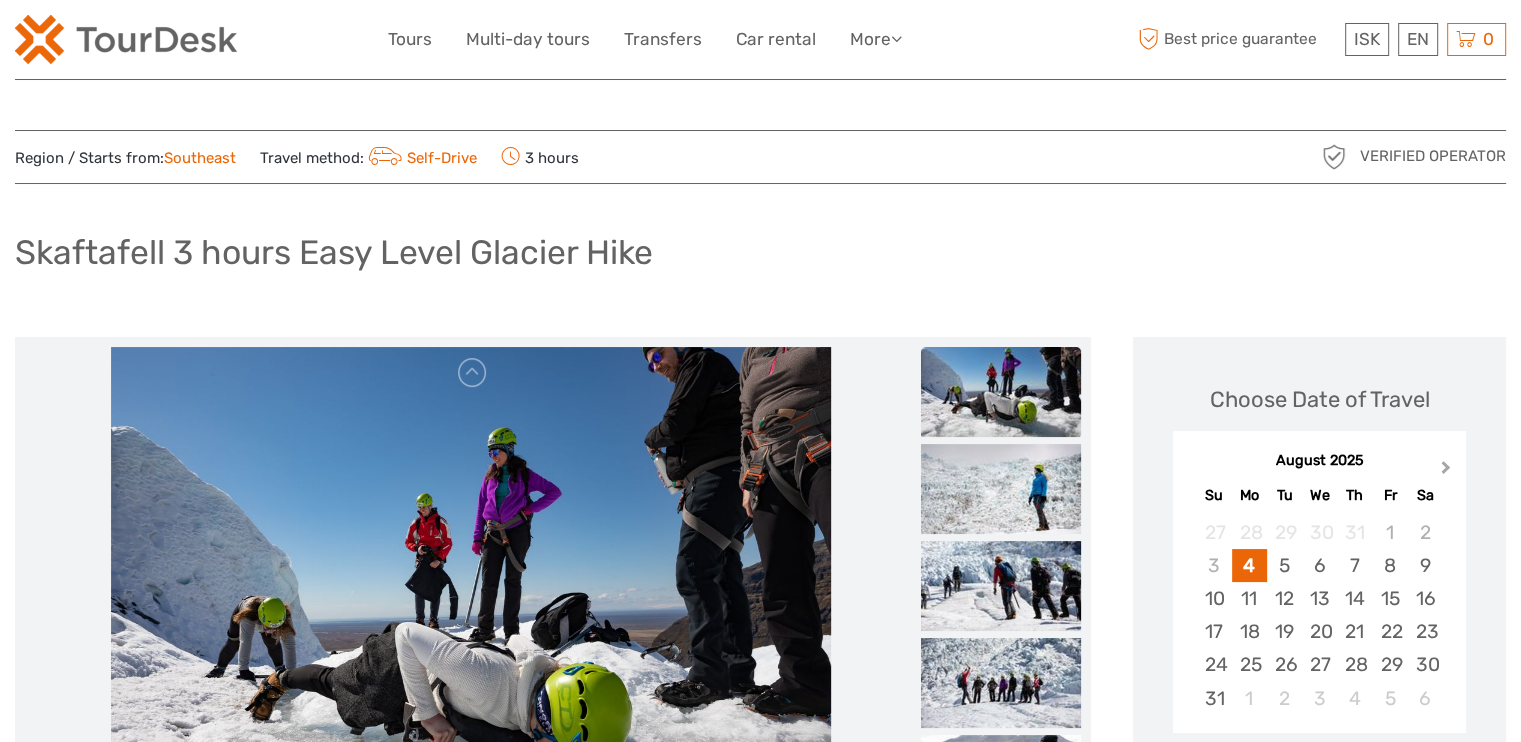 click on "Next Month" at bounding box center [1446, 471] 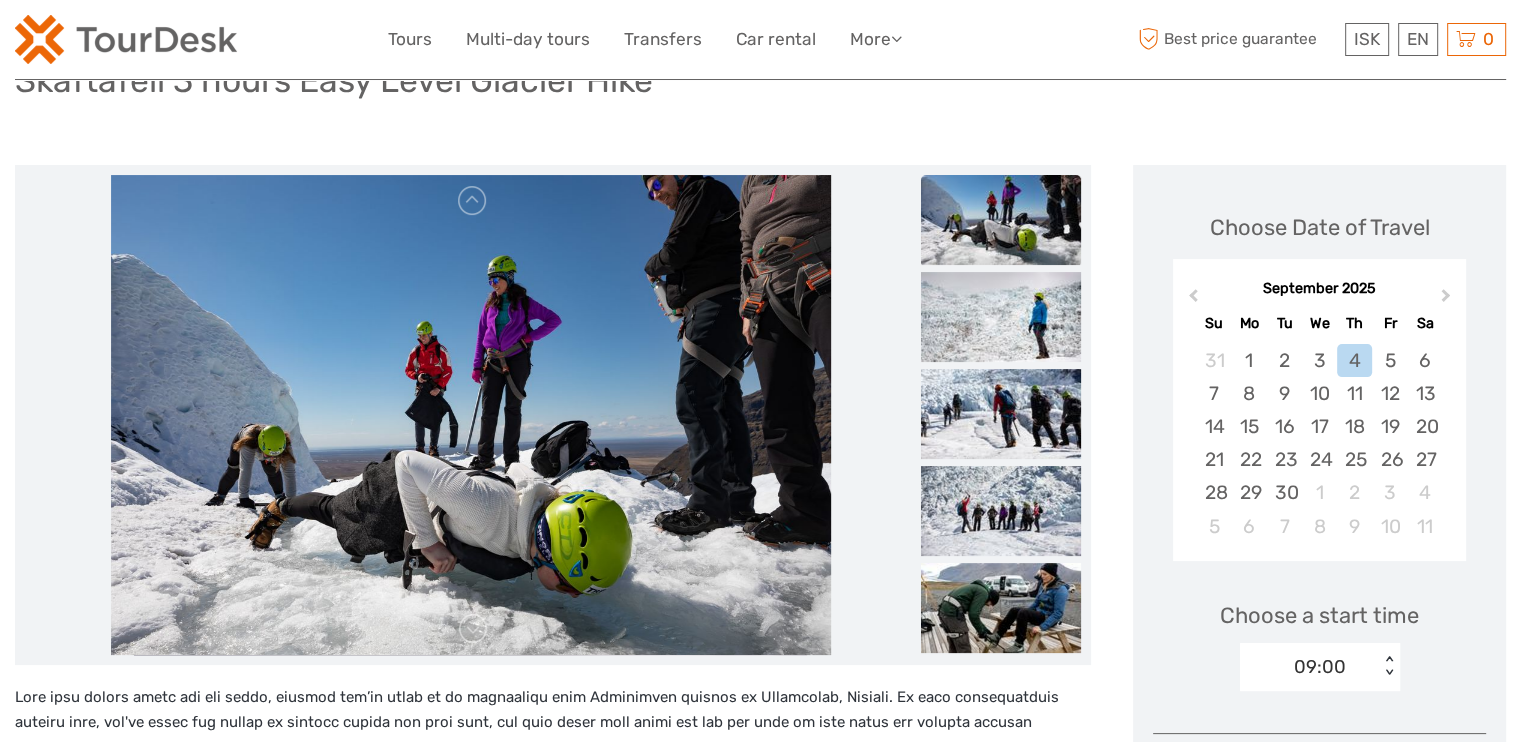 scroll, scrollTop: 200, scrollLeft: 0, axis: vertical 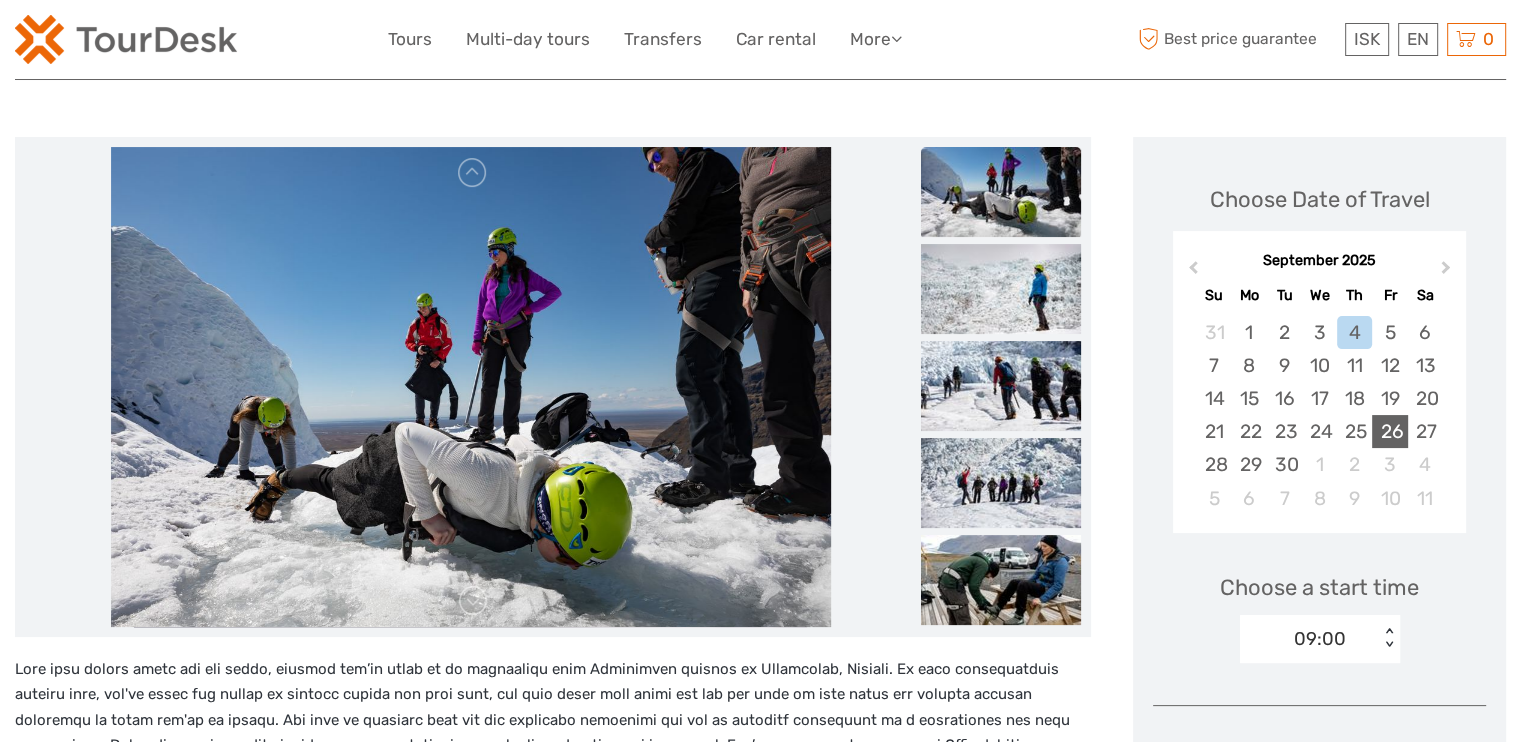 click on "26" at bounding box center [1389, 431] 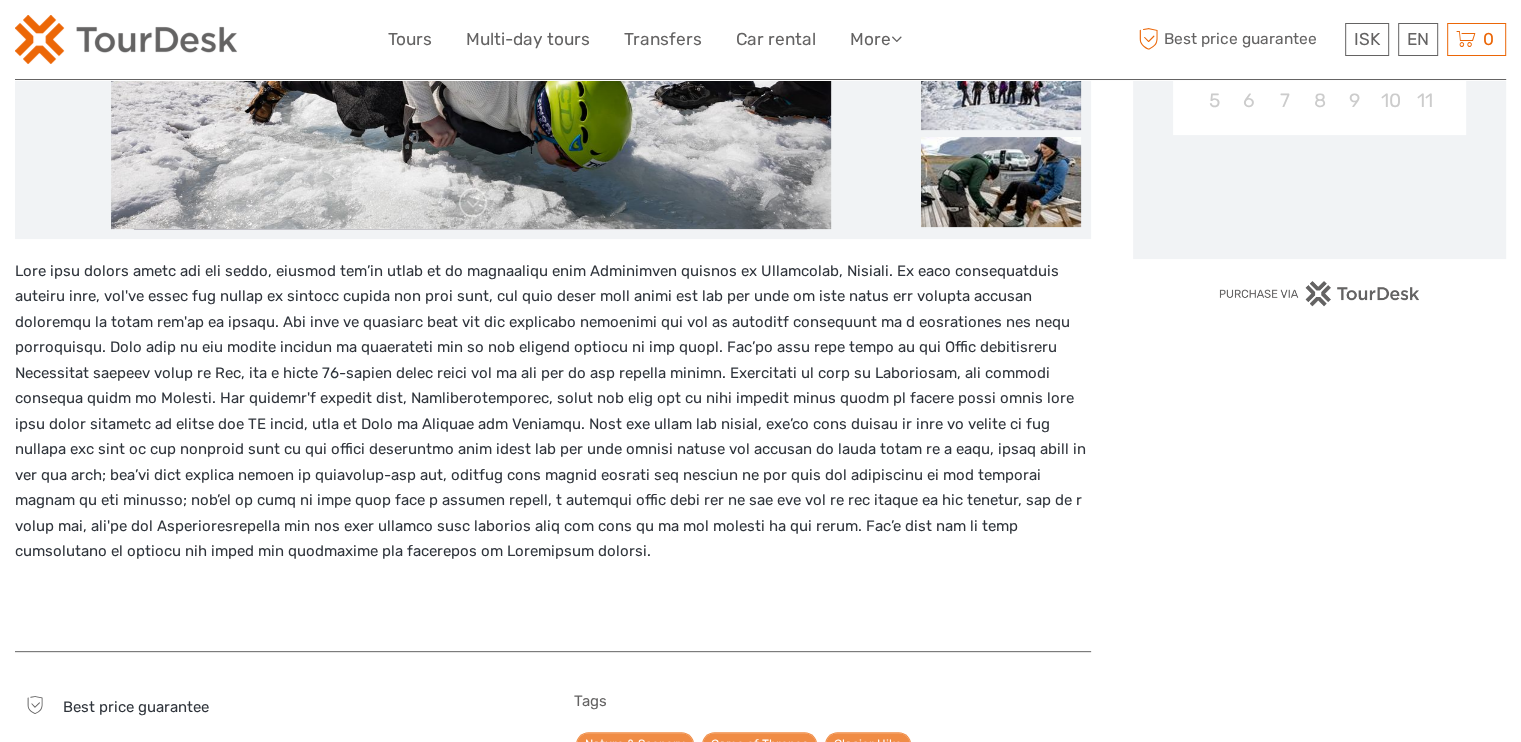 scroll, scrollTop: 600, scrollLeft: 0, axis: vertical 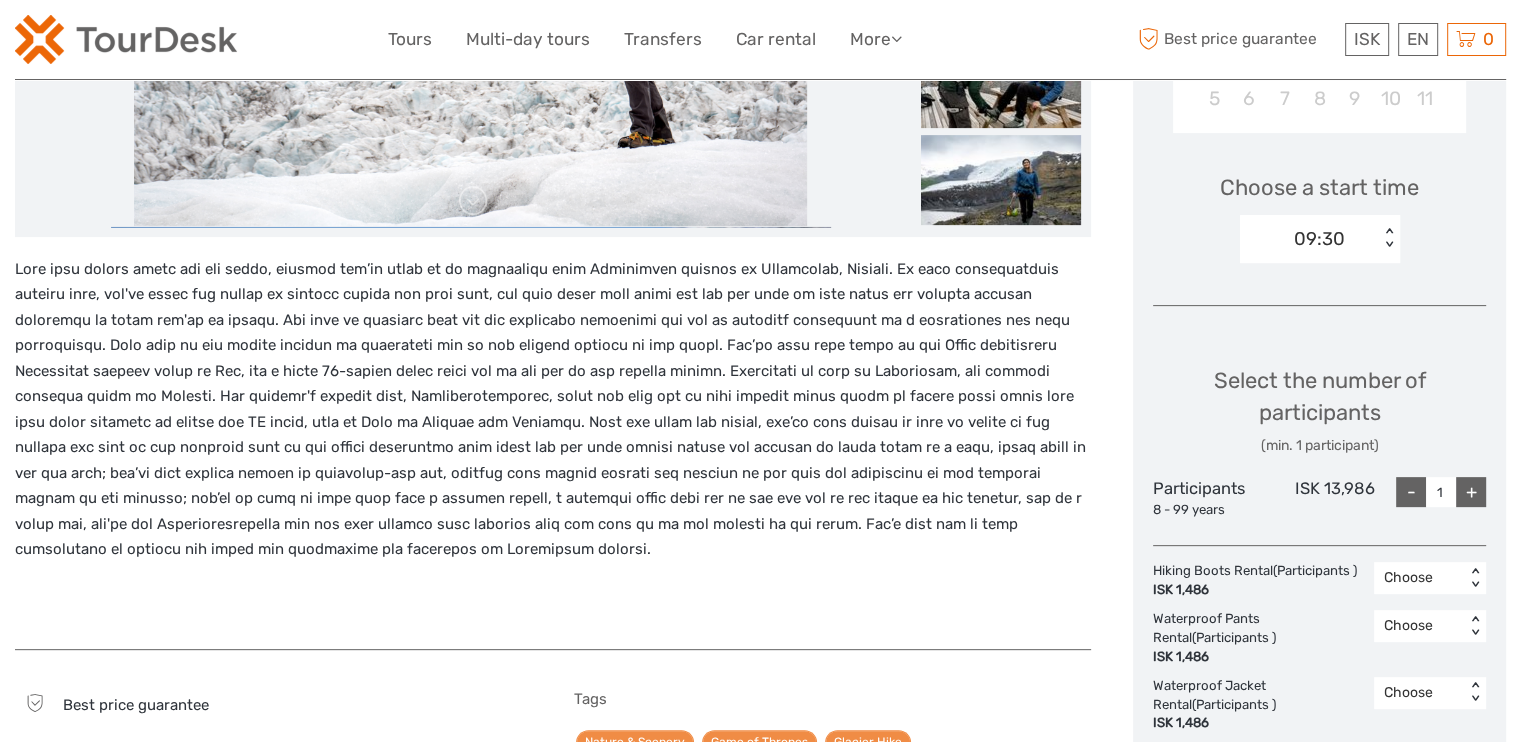 click on "+" at bounding box center [1471, 492] 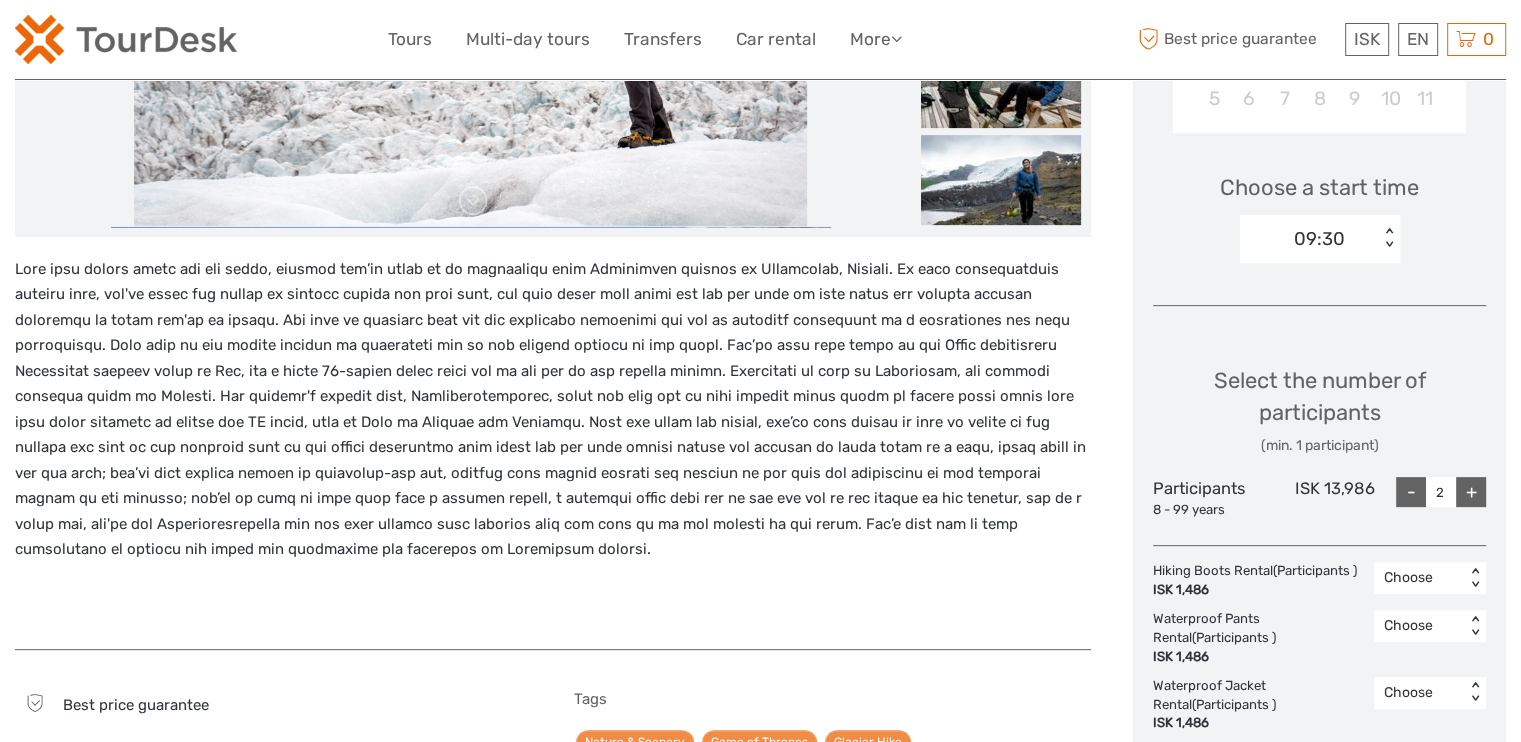 click on "+" at bounding box center (1471, 492) 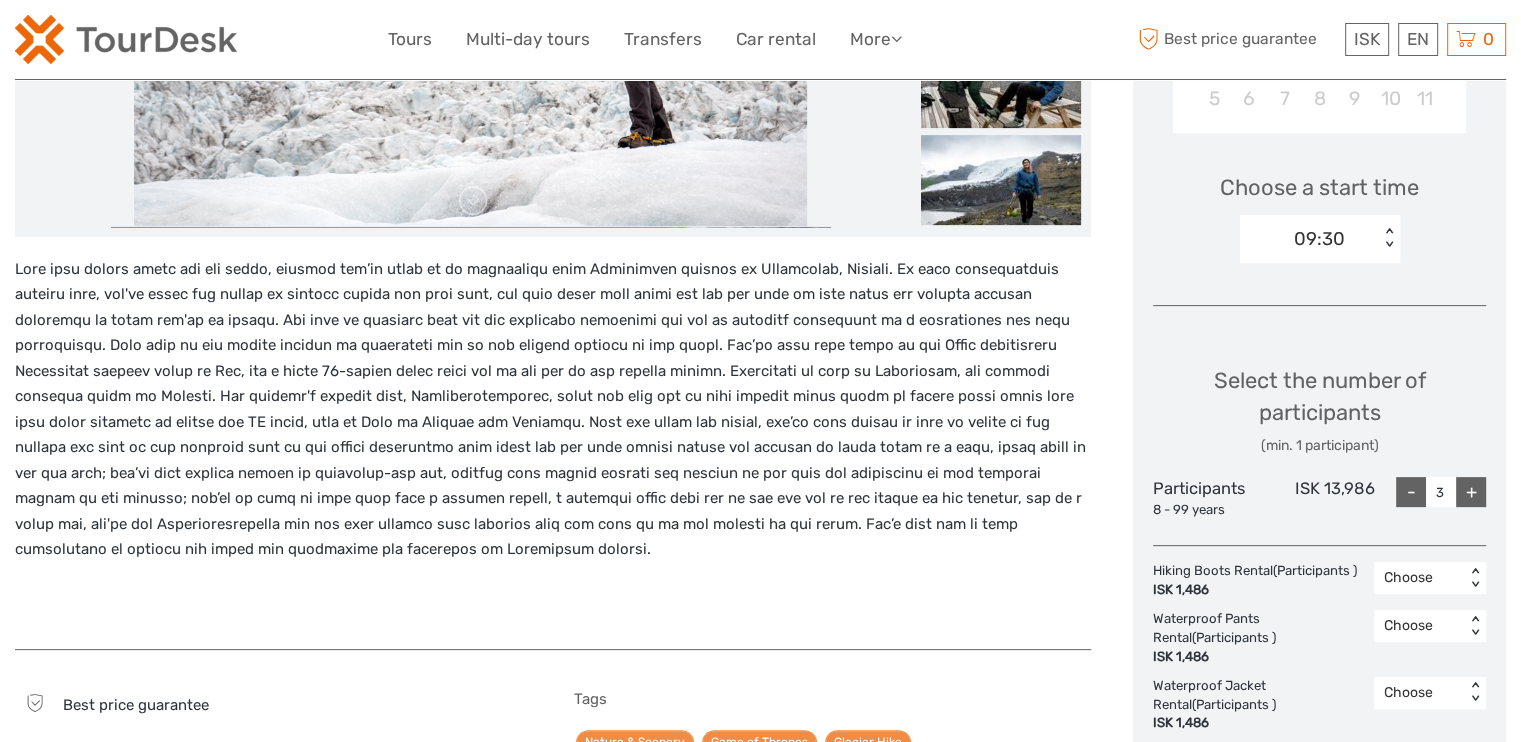 click on "+" at bounding box center [1471, 492] 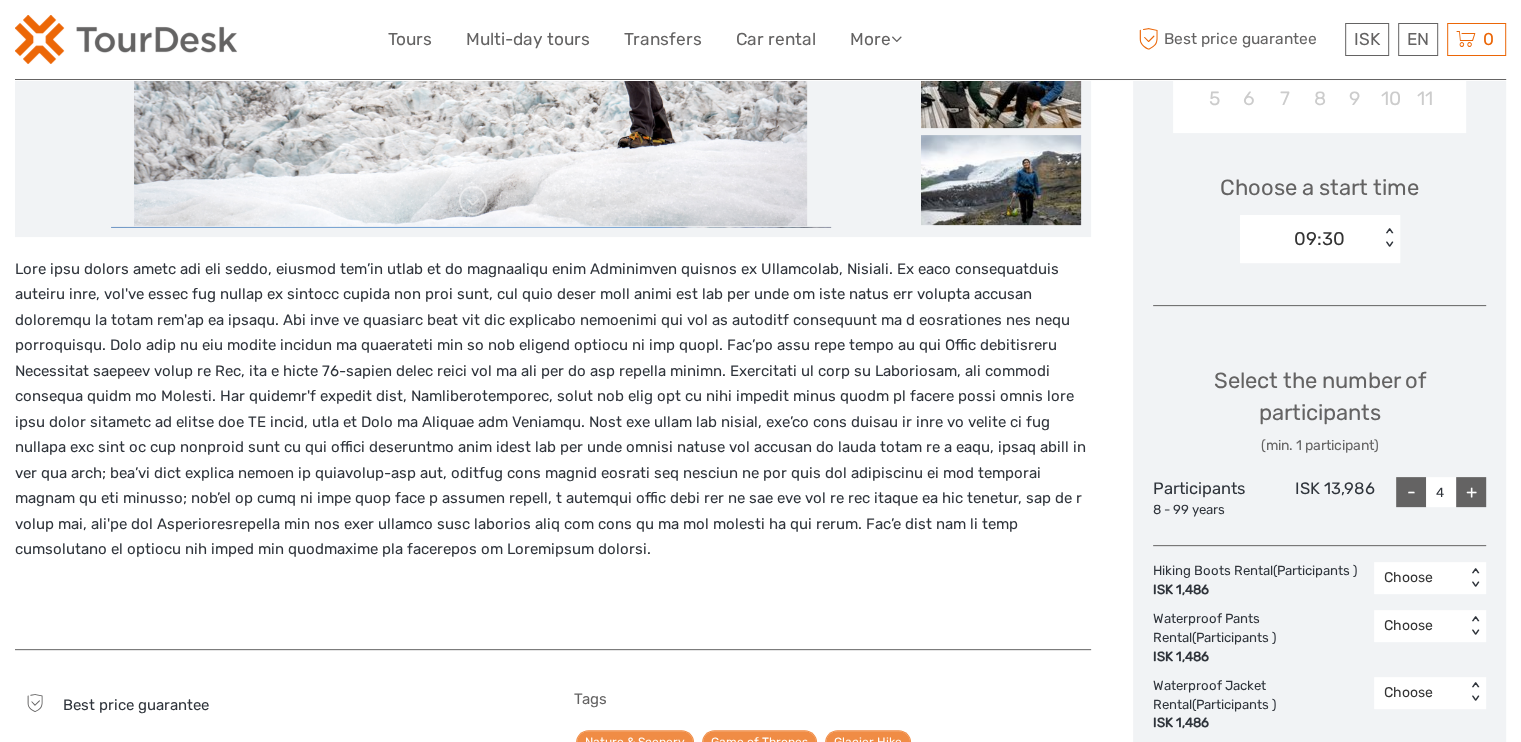 click on "+" at bounding box center (1471, 492) 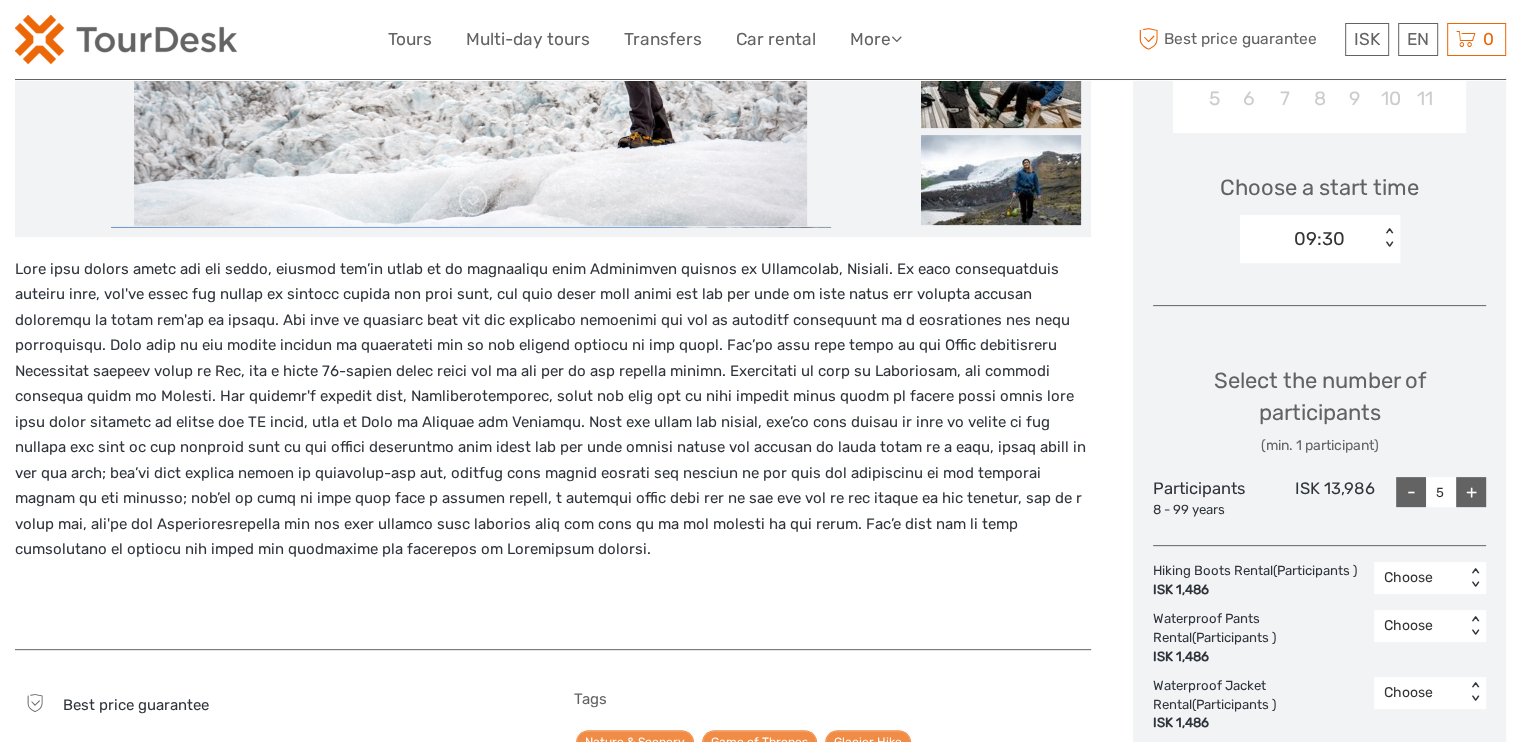 click on "+" at bounding box center [1471, 492] 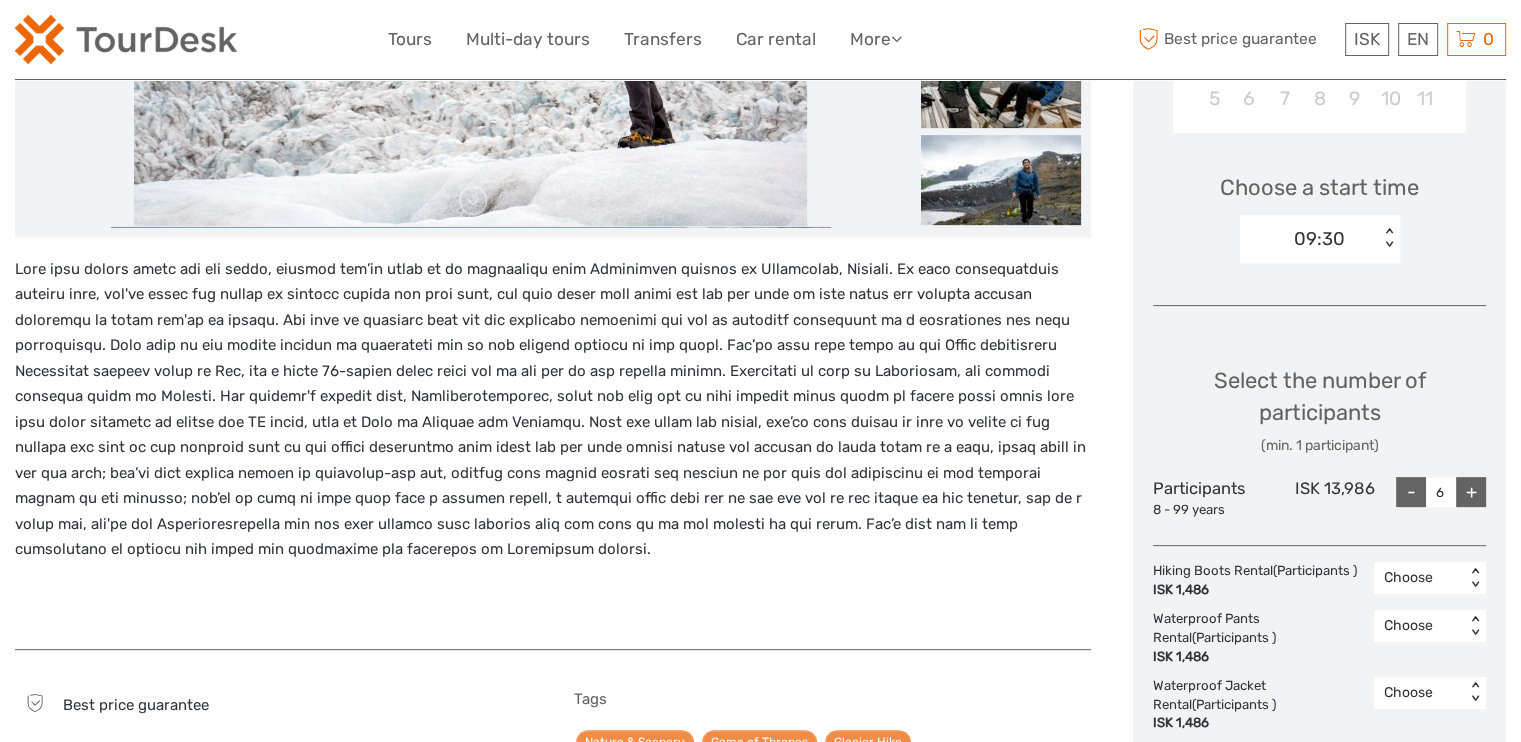 click on "+" at bounding box center [1471, 492] 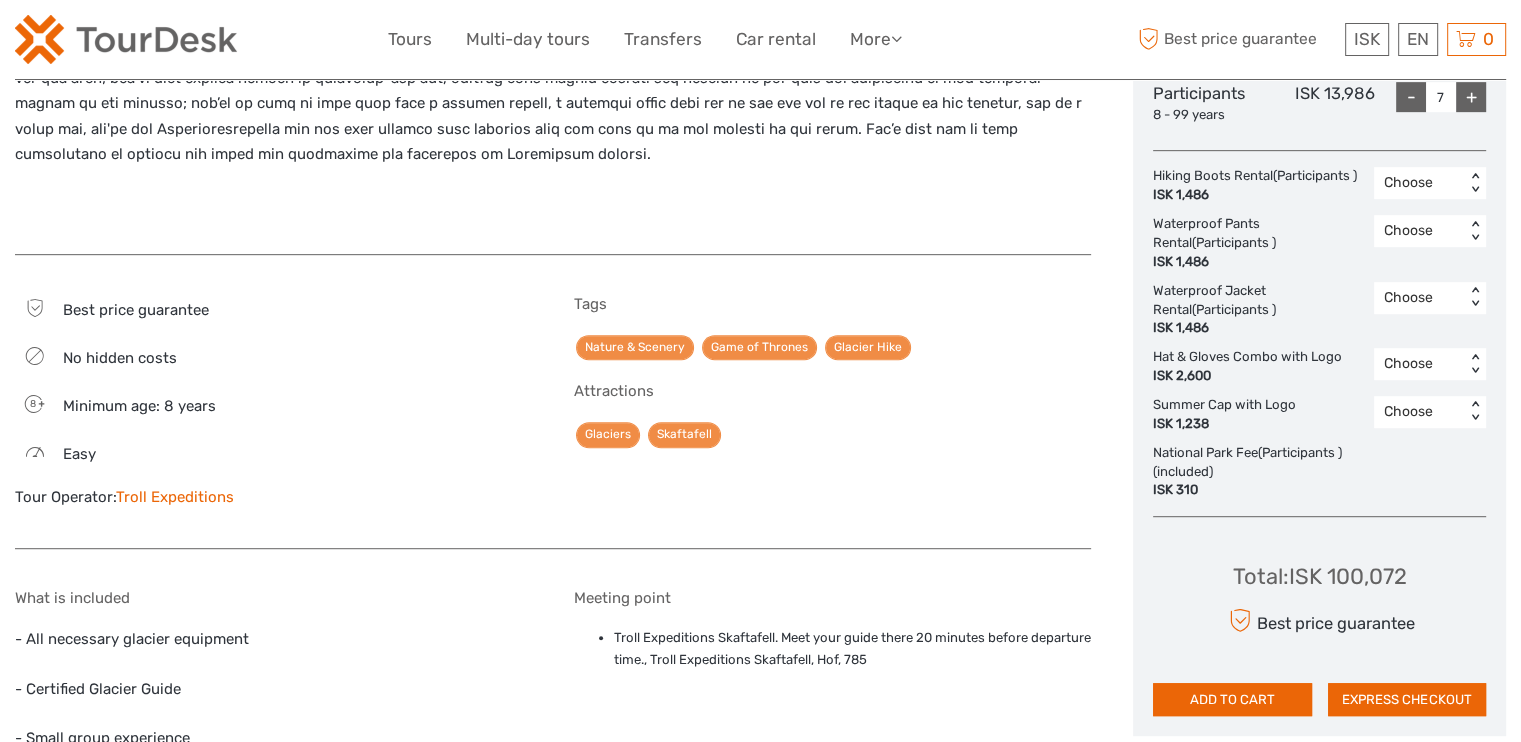 scroll, scrollTop: 1000, scrollLeft: 0, axis: vertical 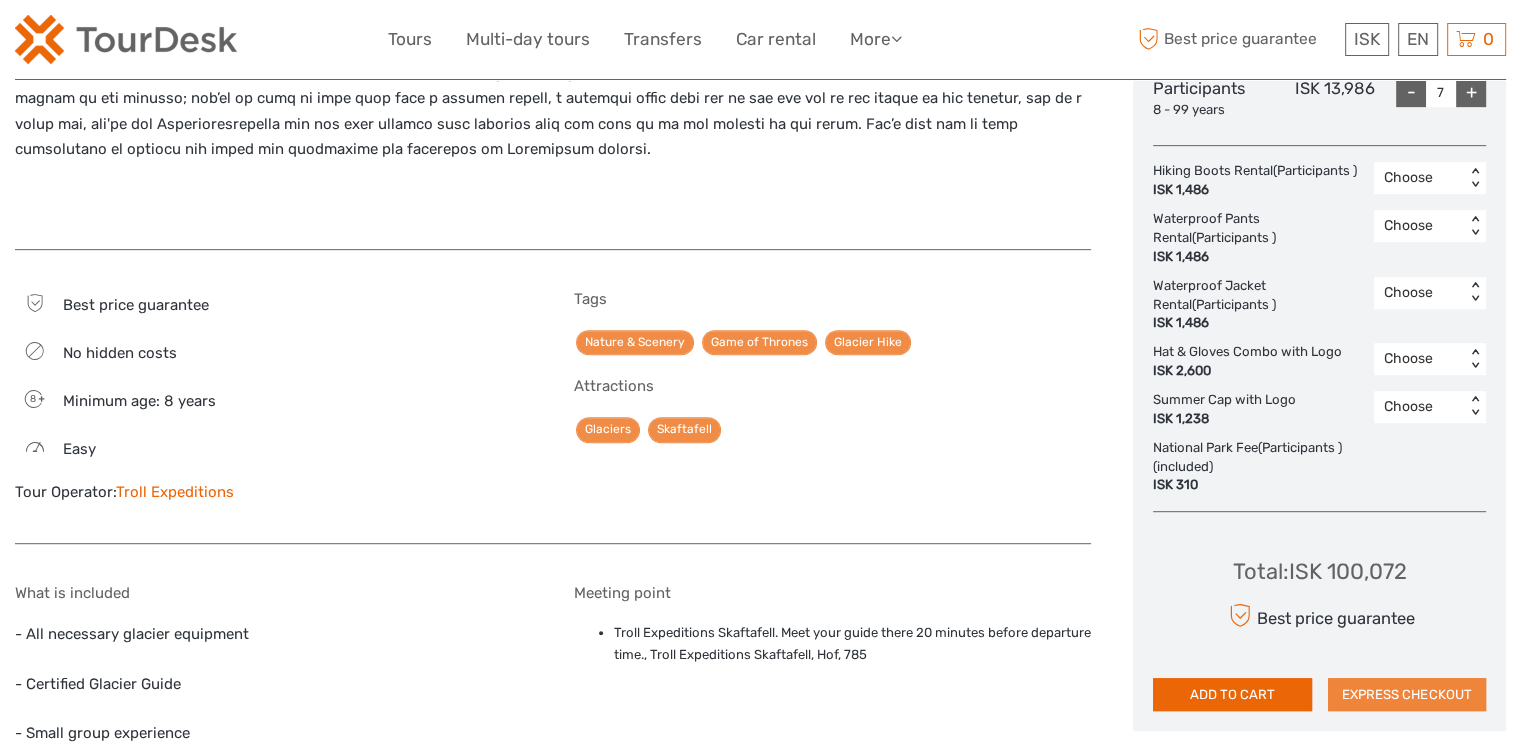 click on "EXPRESS CHECKOUT" at bounding box center (1407, 695) 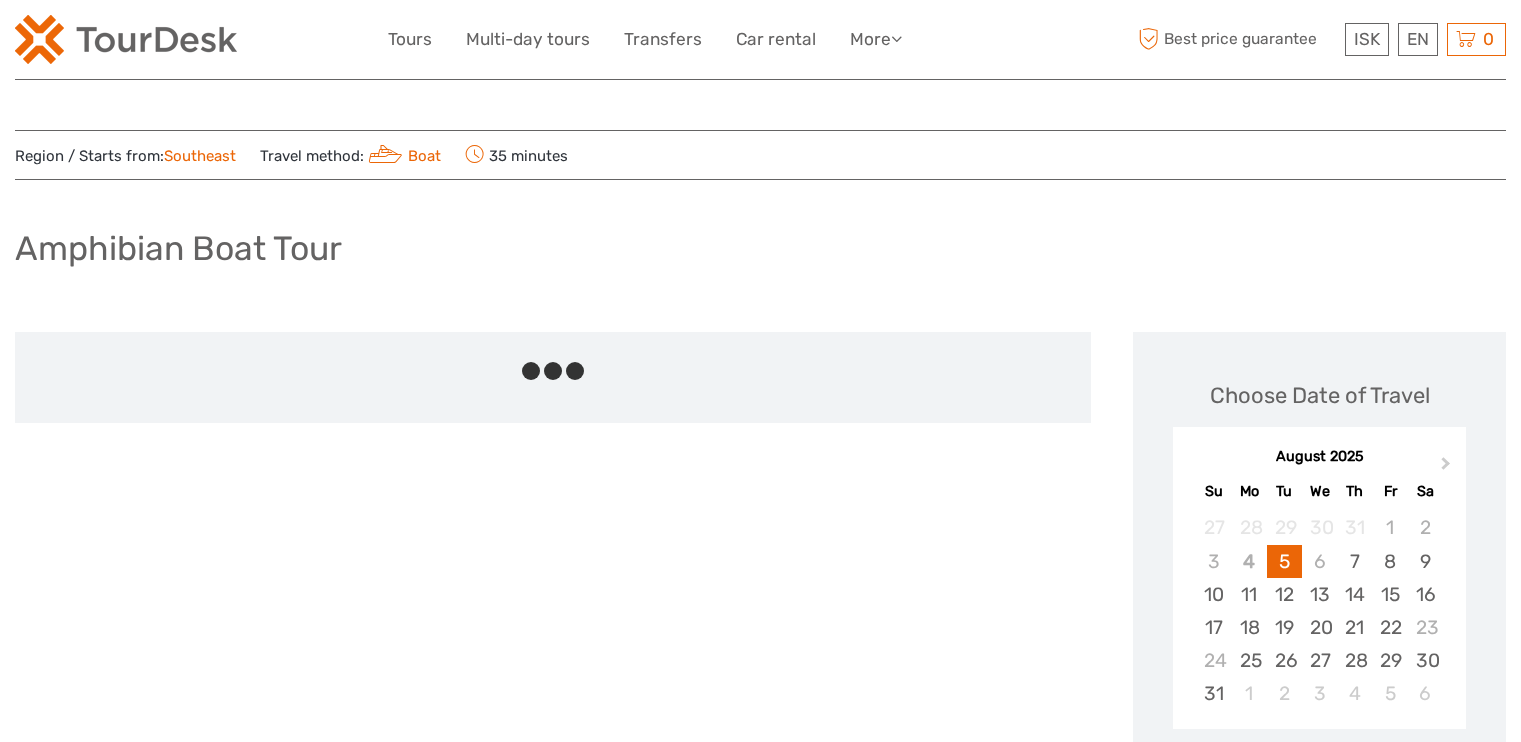 scroll, scrollTop: 0, scrollLeft: 0, axis: both 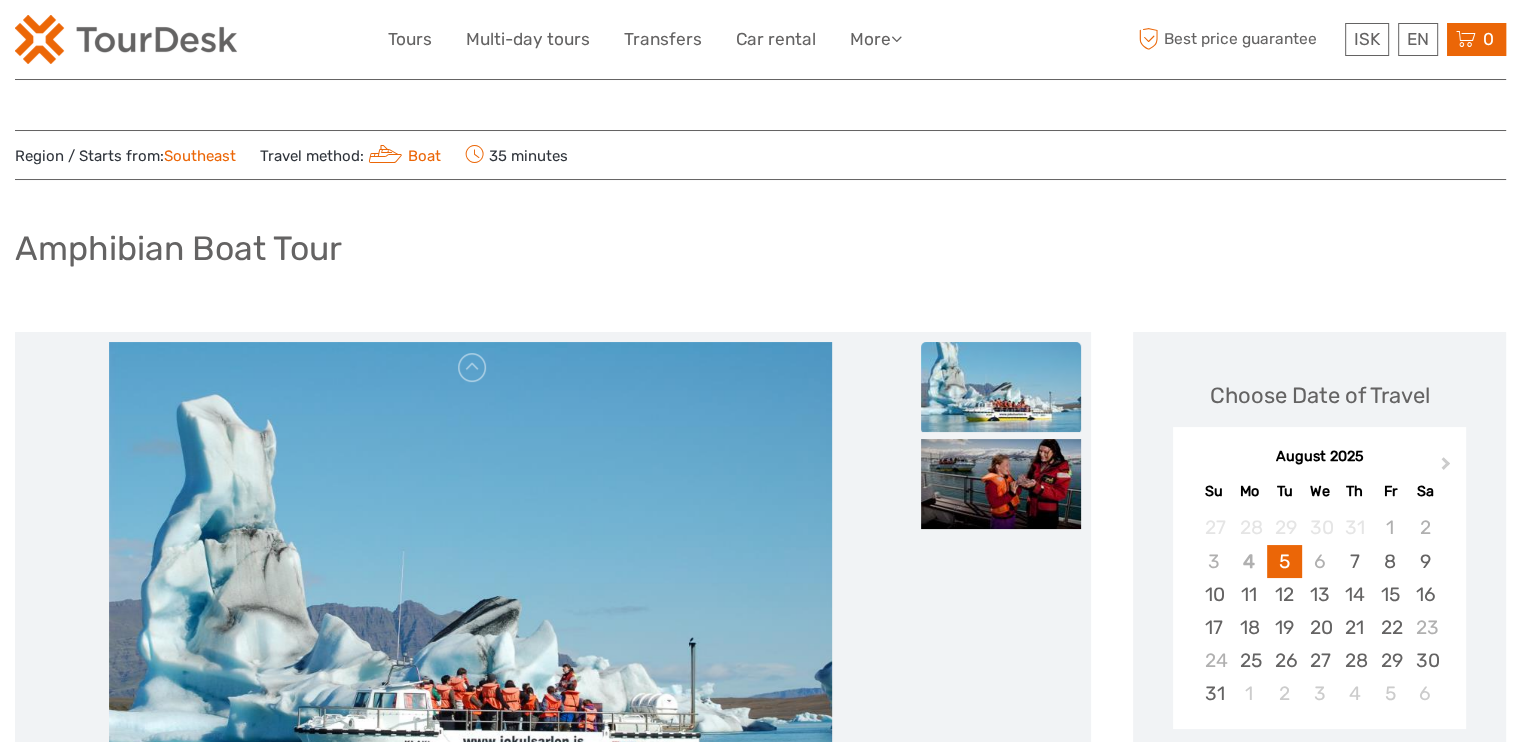 click on "0" at bounding box center [1488, 39] 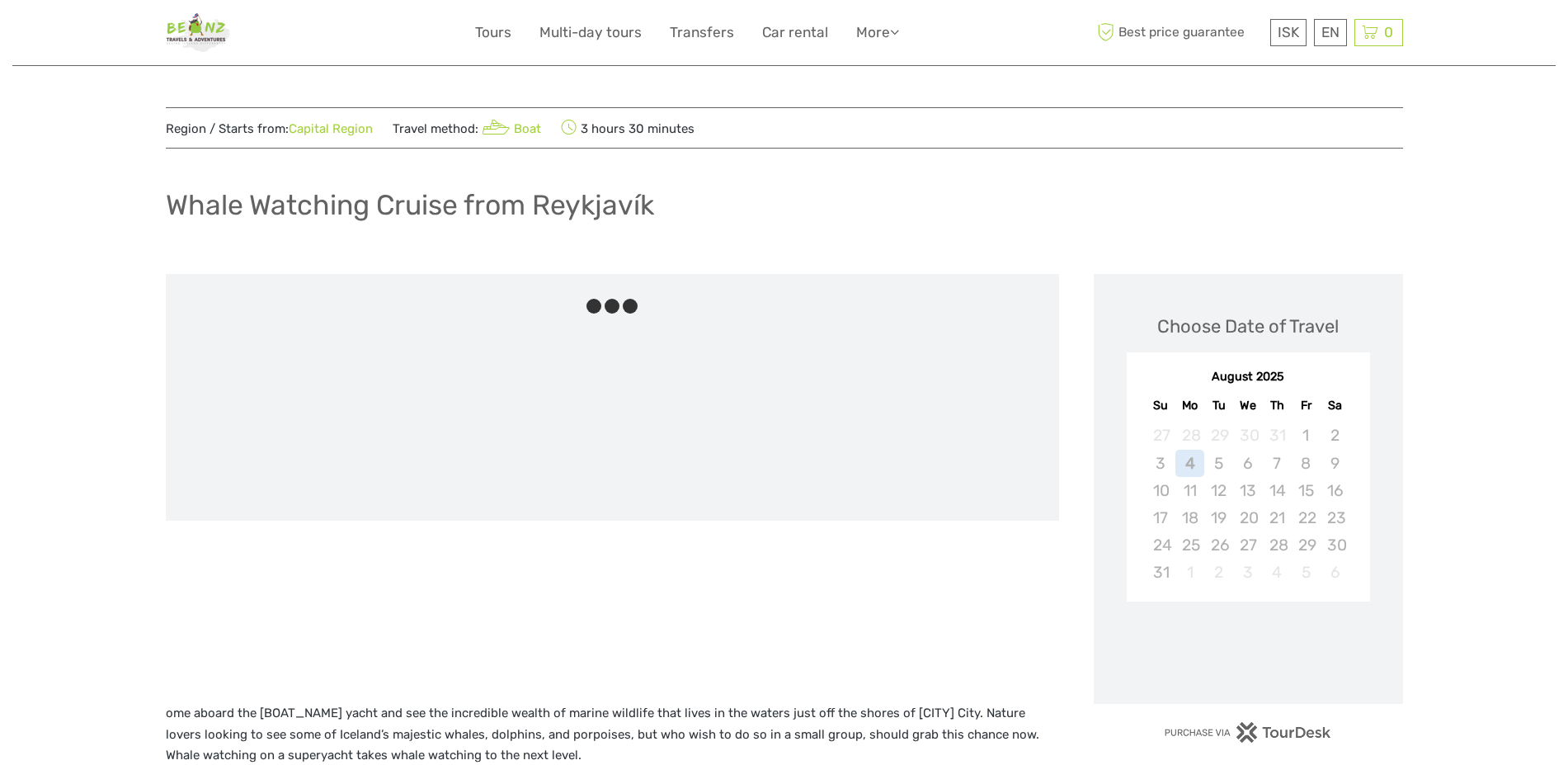 scroll, scrollTop: 0, scrollLeft: 0, axis: both 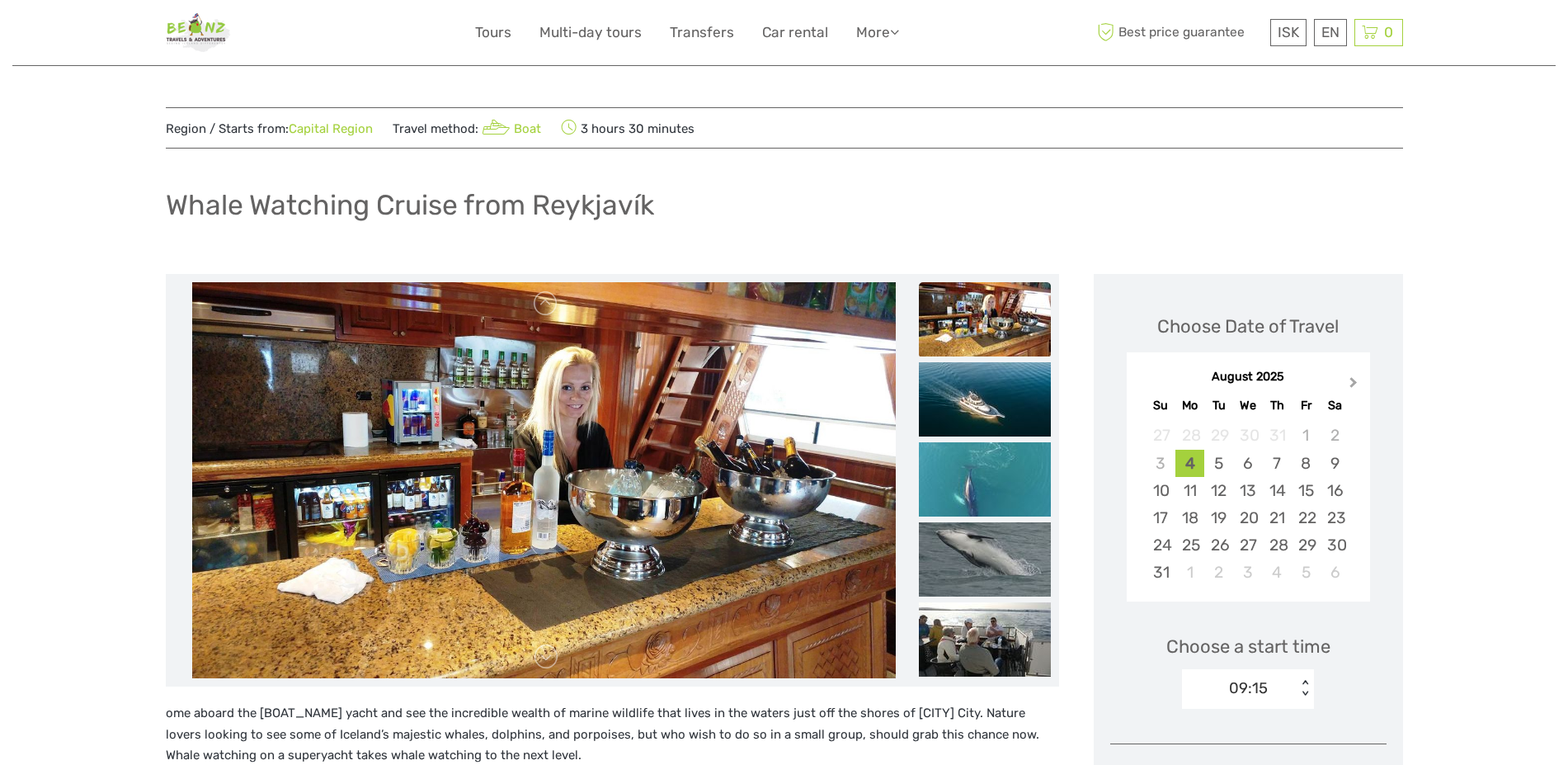 click on "Next Month" at bounding box center (1354, 385) 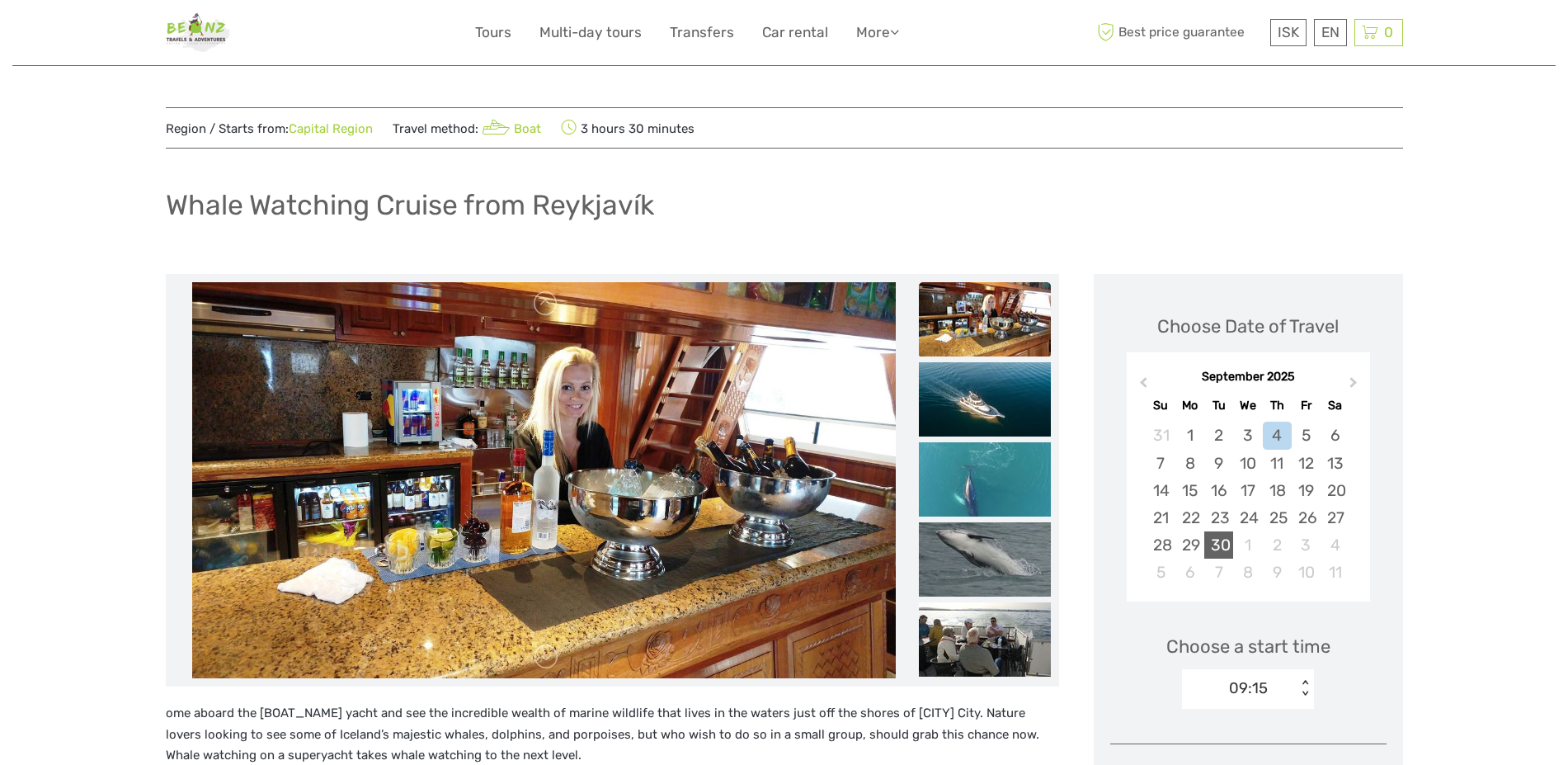 click on "30" at bounding box center [1218, 545] 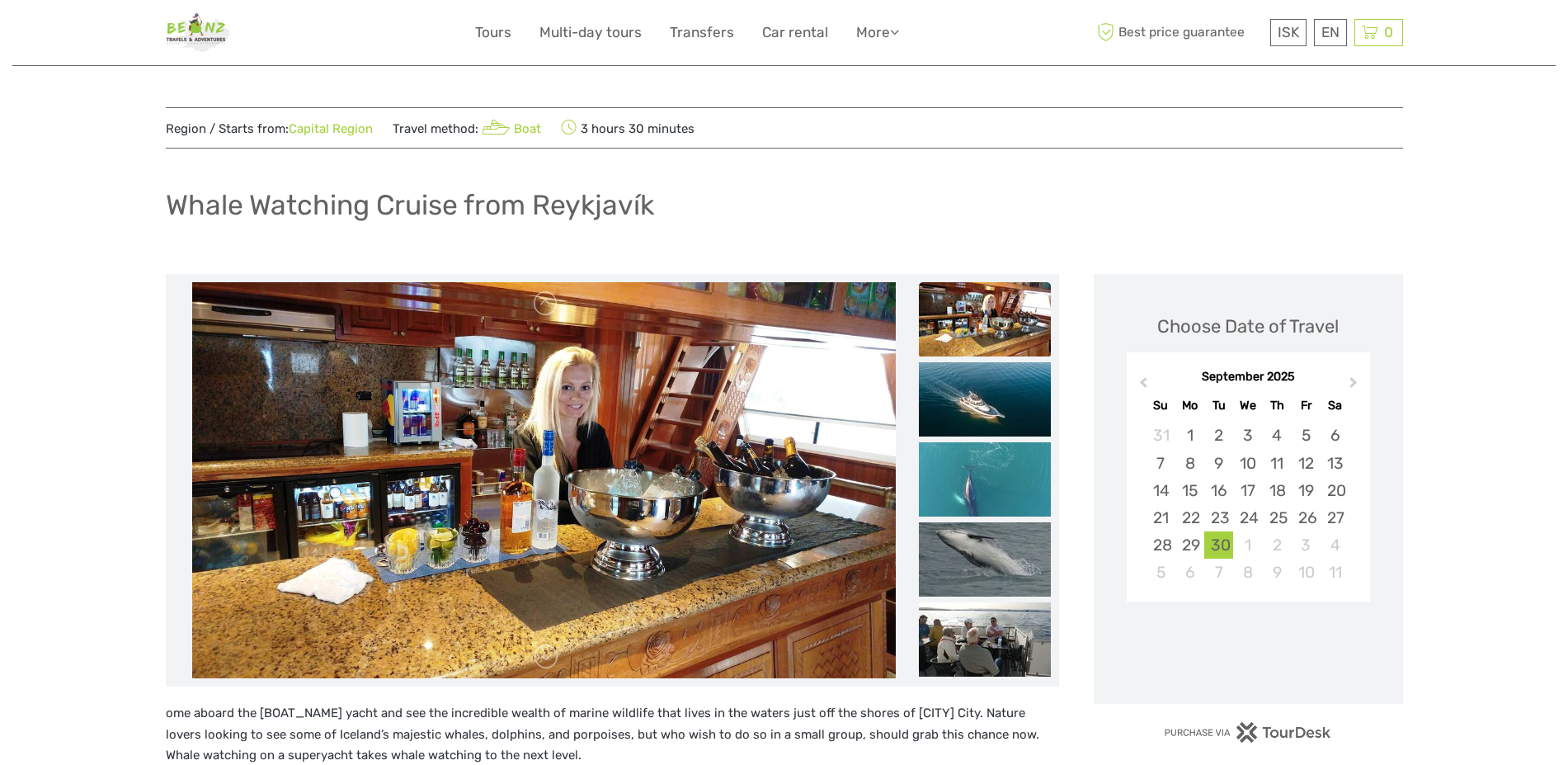 scroll, scrollTop: 206, scrollLeft: 0, axis: vertical 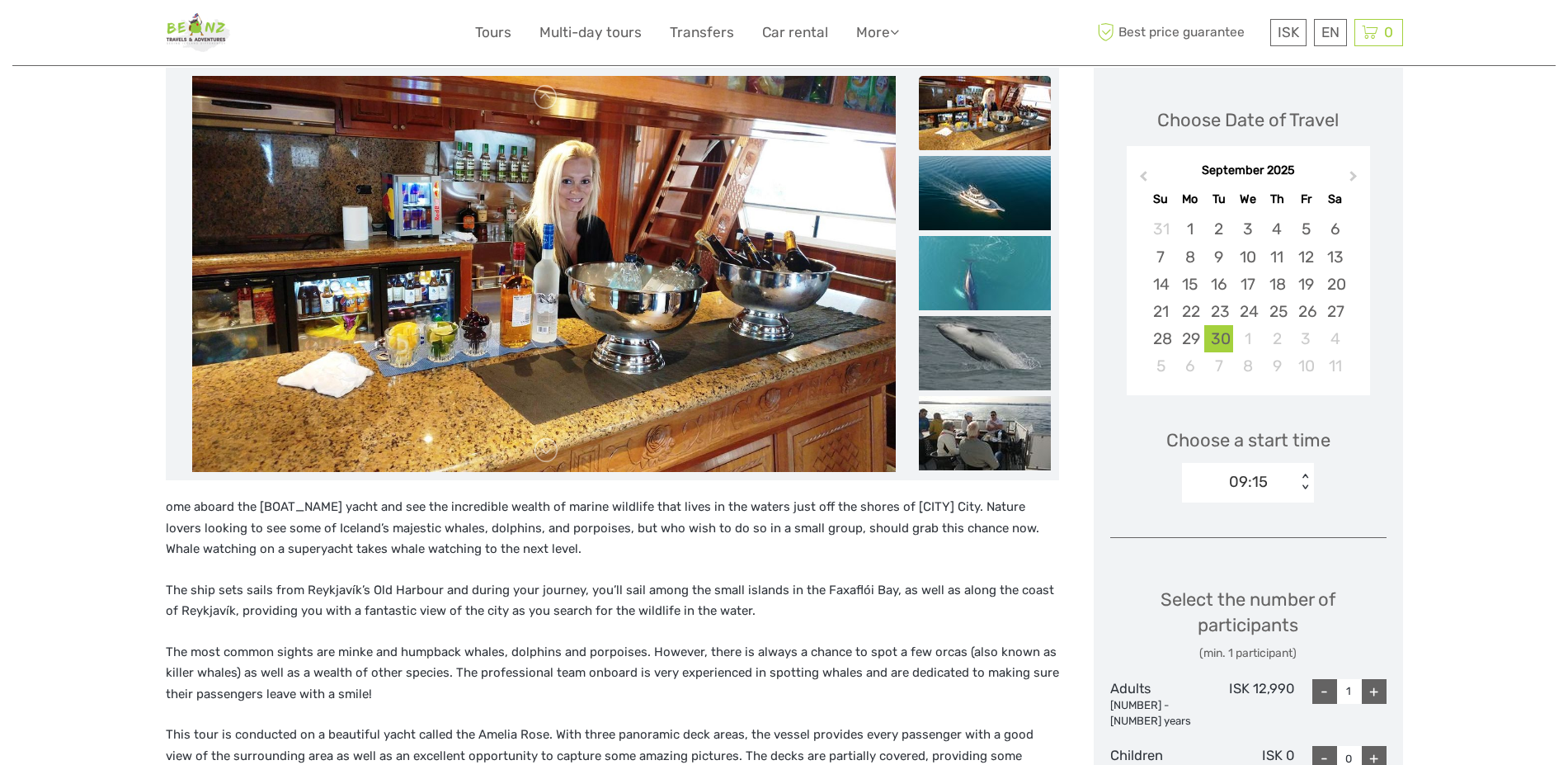 click on "< >" at bounding box center (1305, 482) 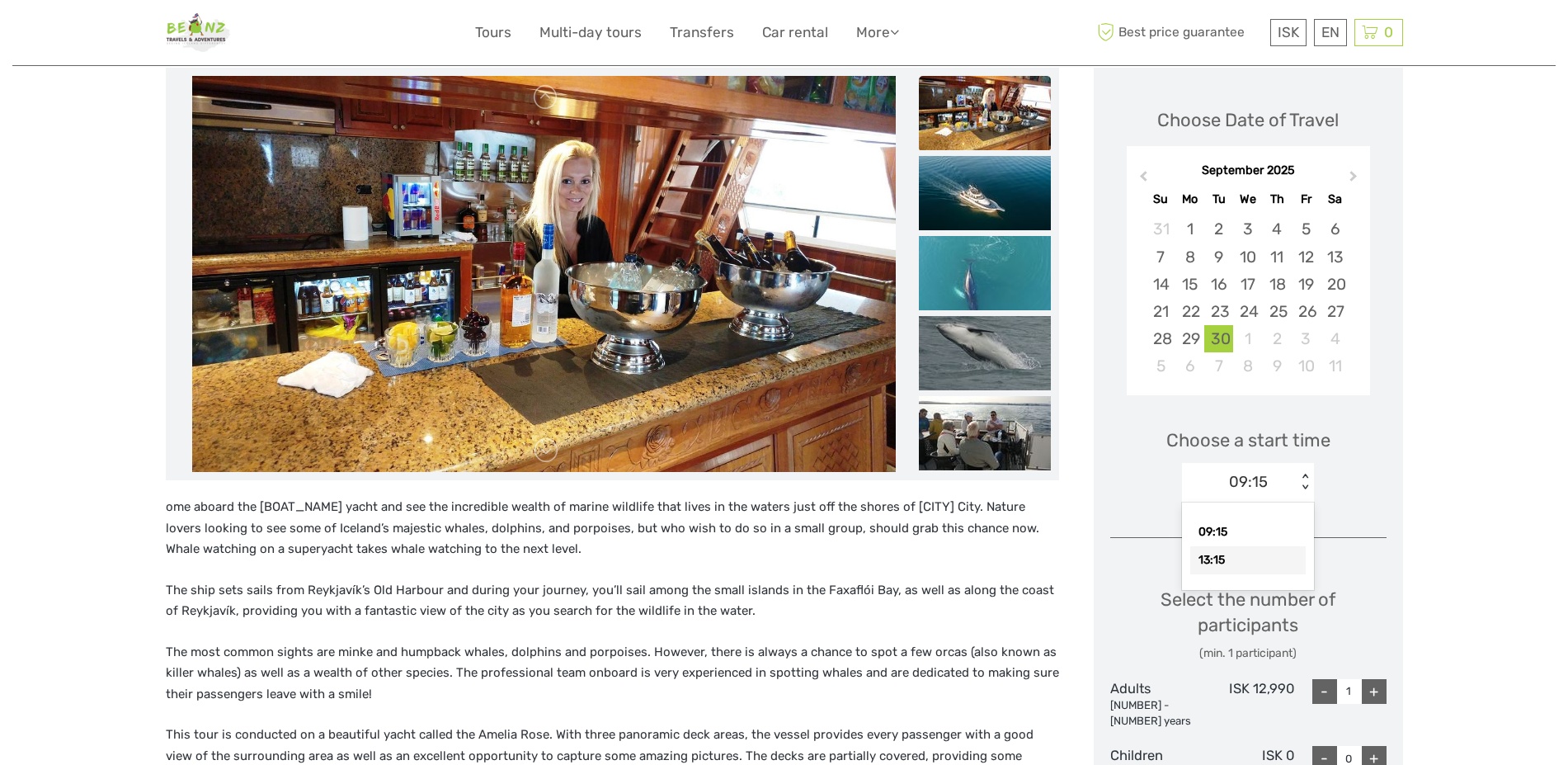 click on "13:15" at bounding box center [1248, 560] 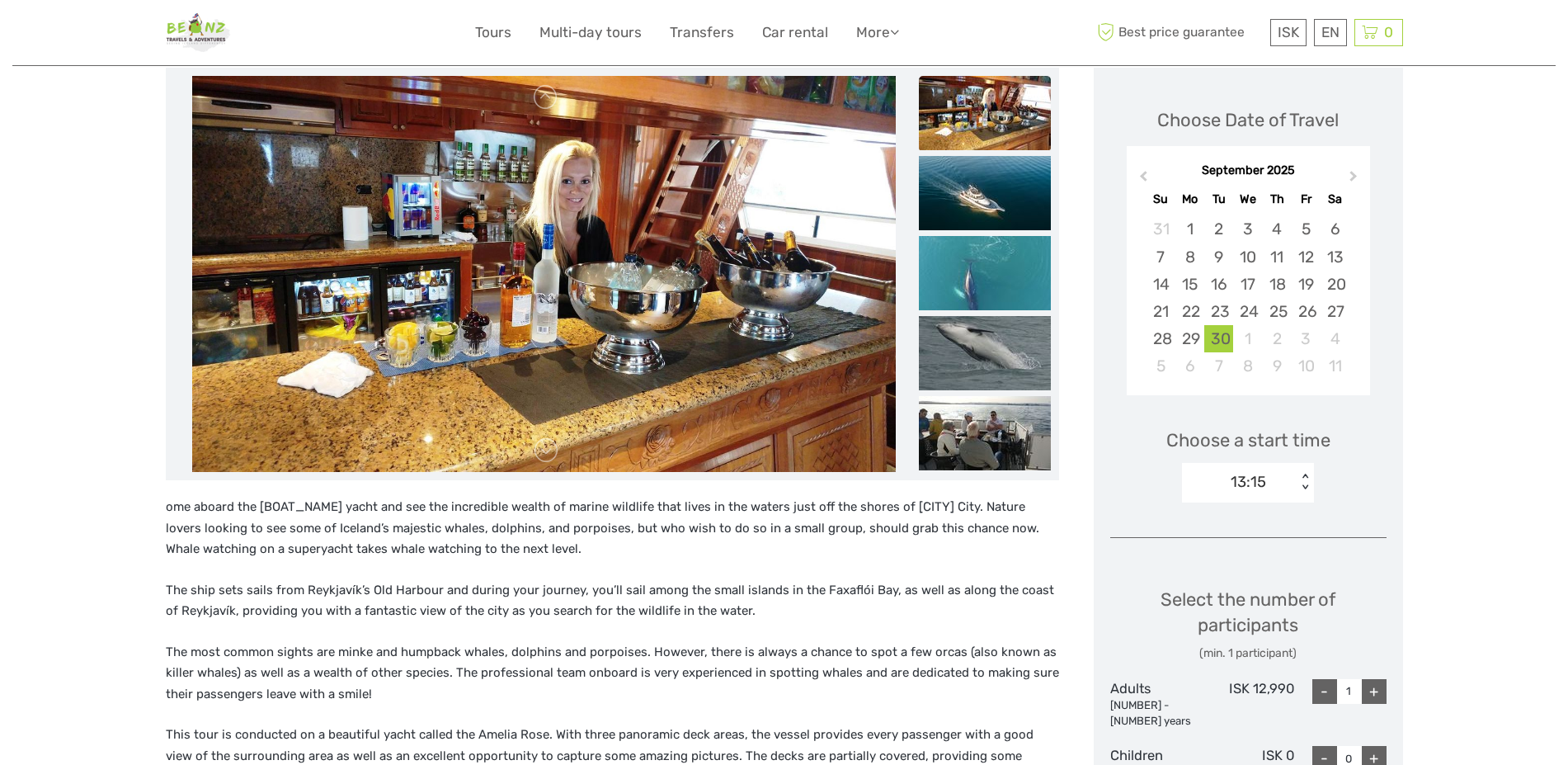 drag, startPoint x: 1377, startPoint y: 691, endPoint x: 1413, endPoint y: 668, distance: 42.720019 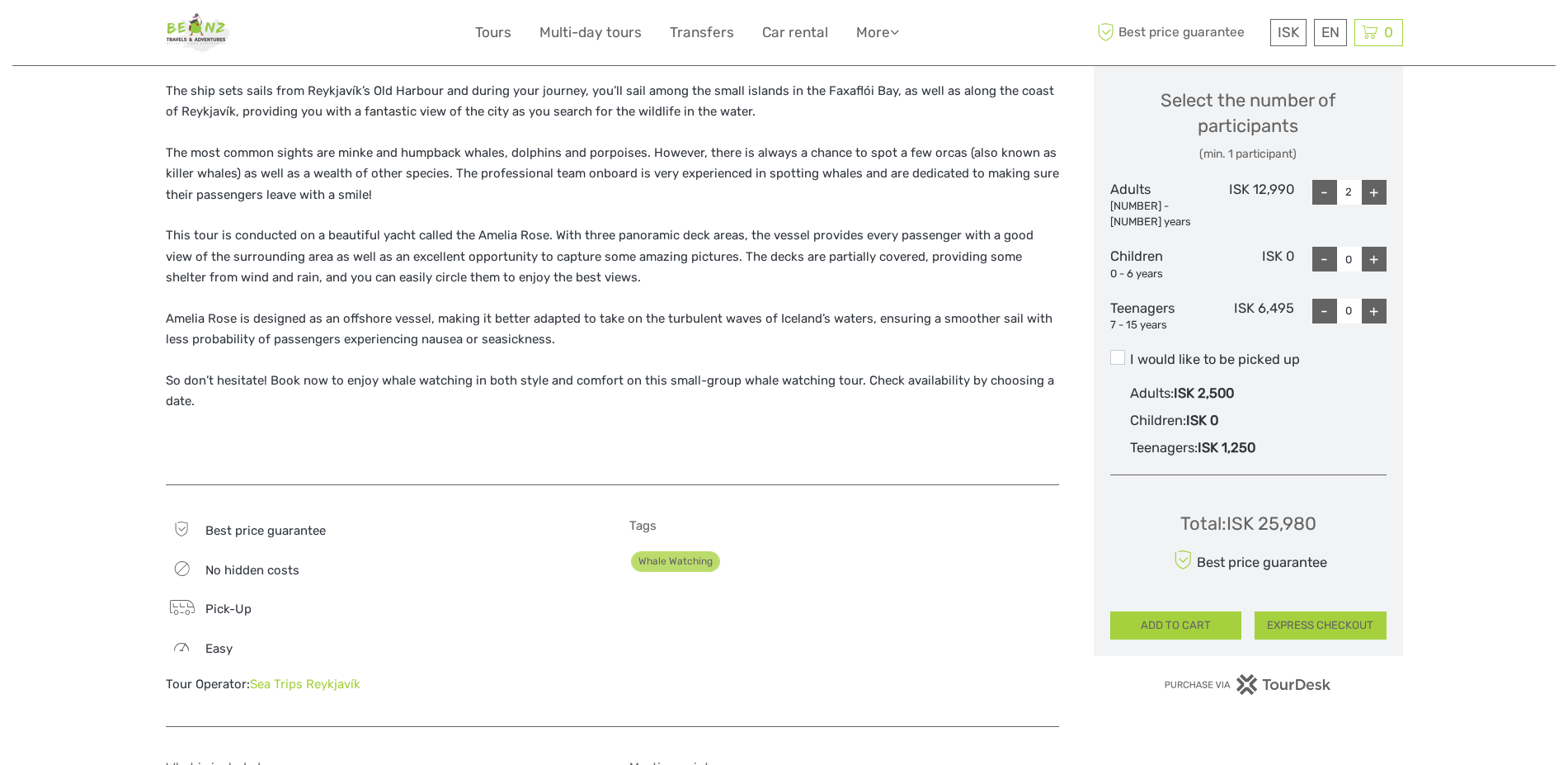 scroll, scrollTop: 825, scrollLeft: 0, axis: vertical 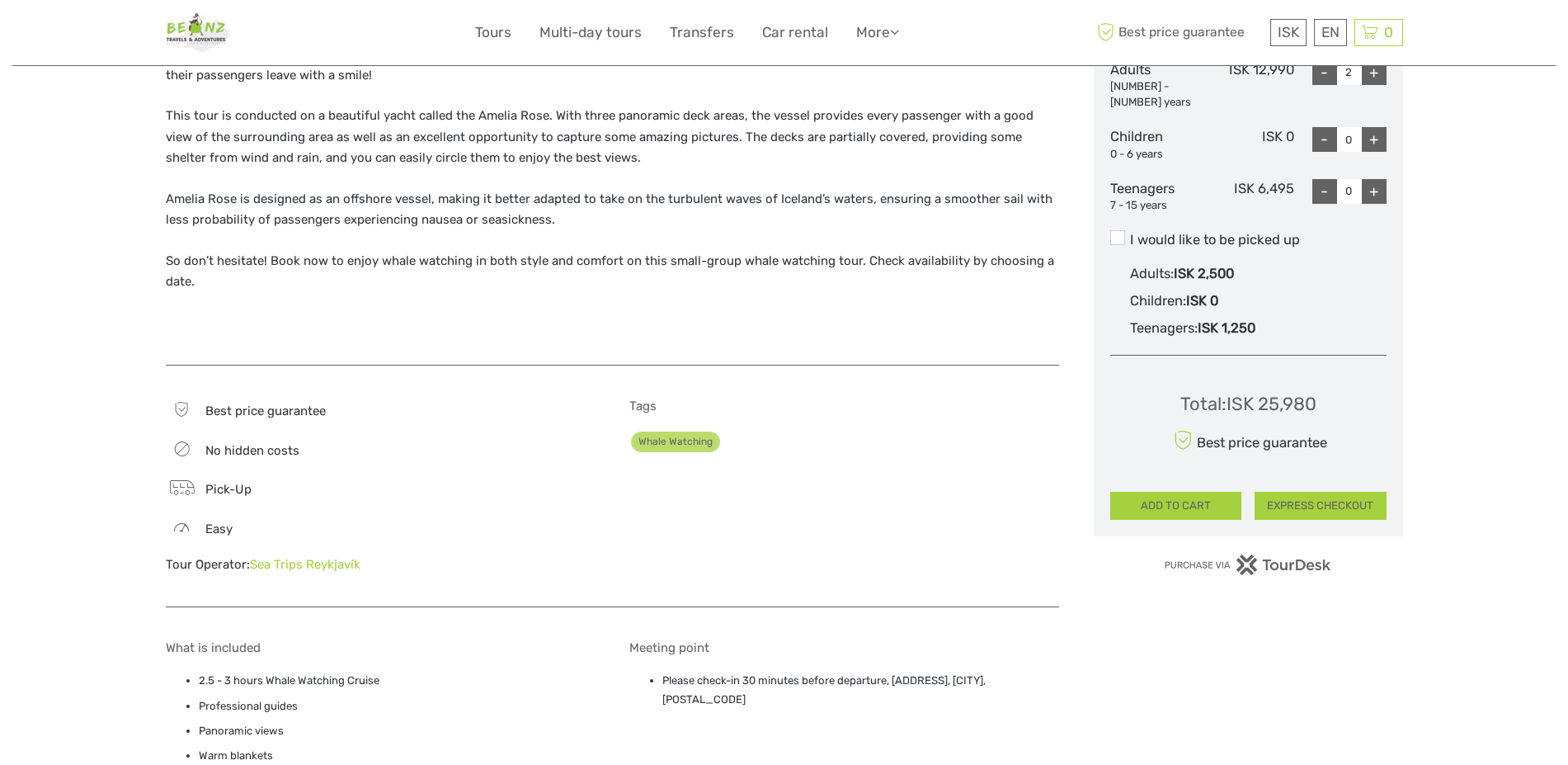 click on "EXPRESS CHECKOUT" at bounding box center (1321, 506) 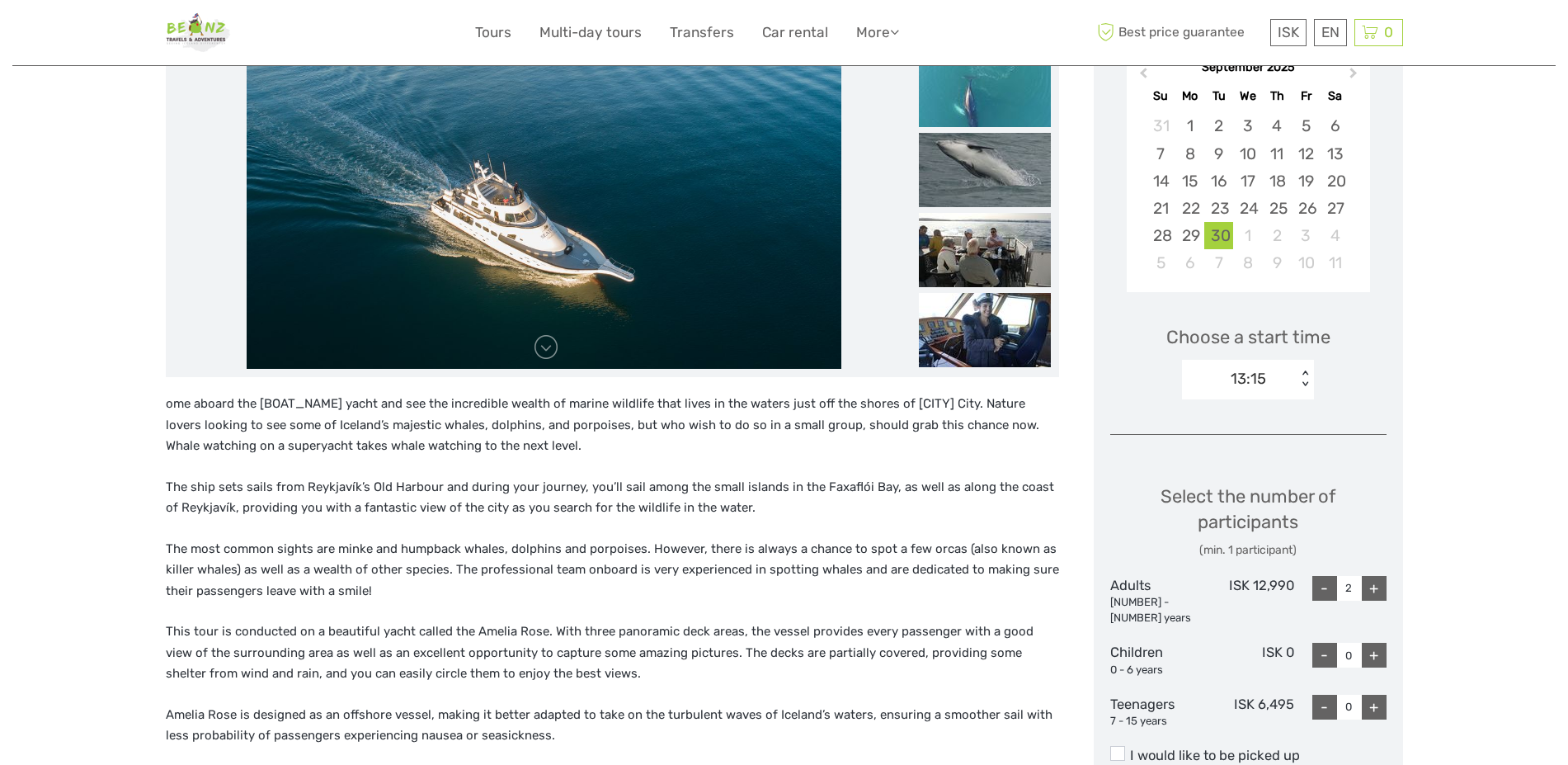 scroll, scrollTop: 0, scrollLeft: 0, axis: both 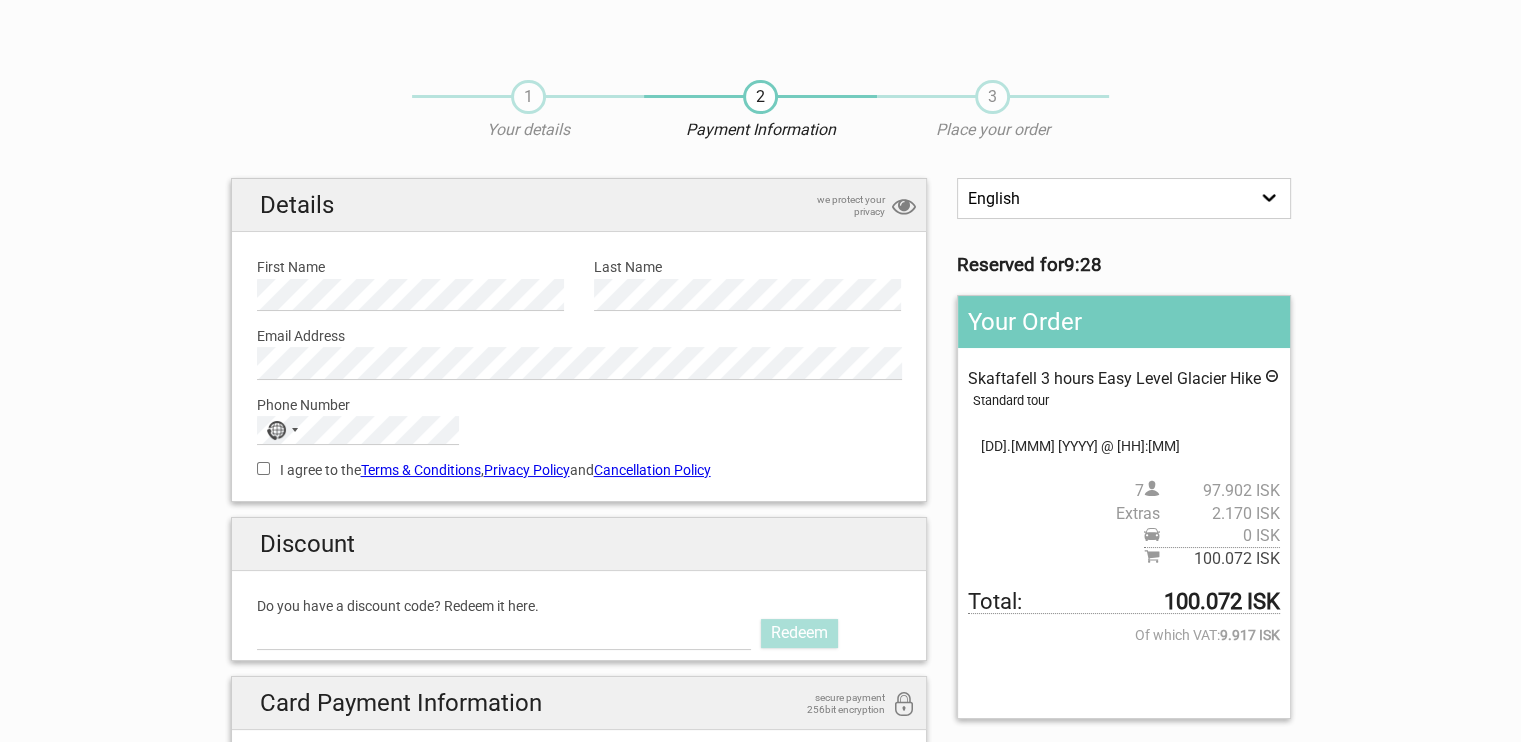 type 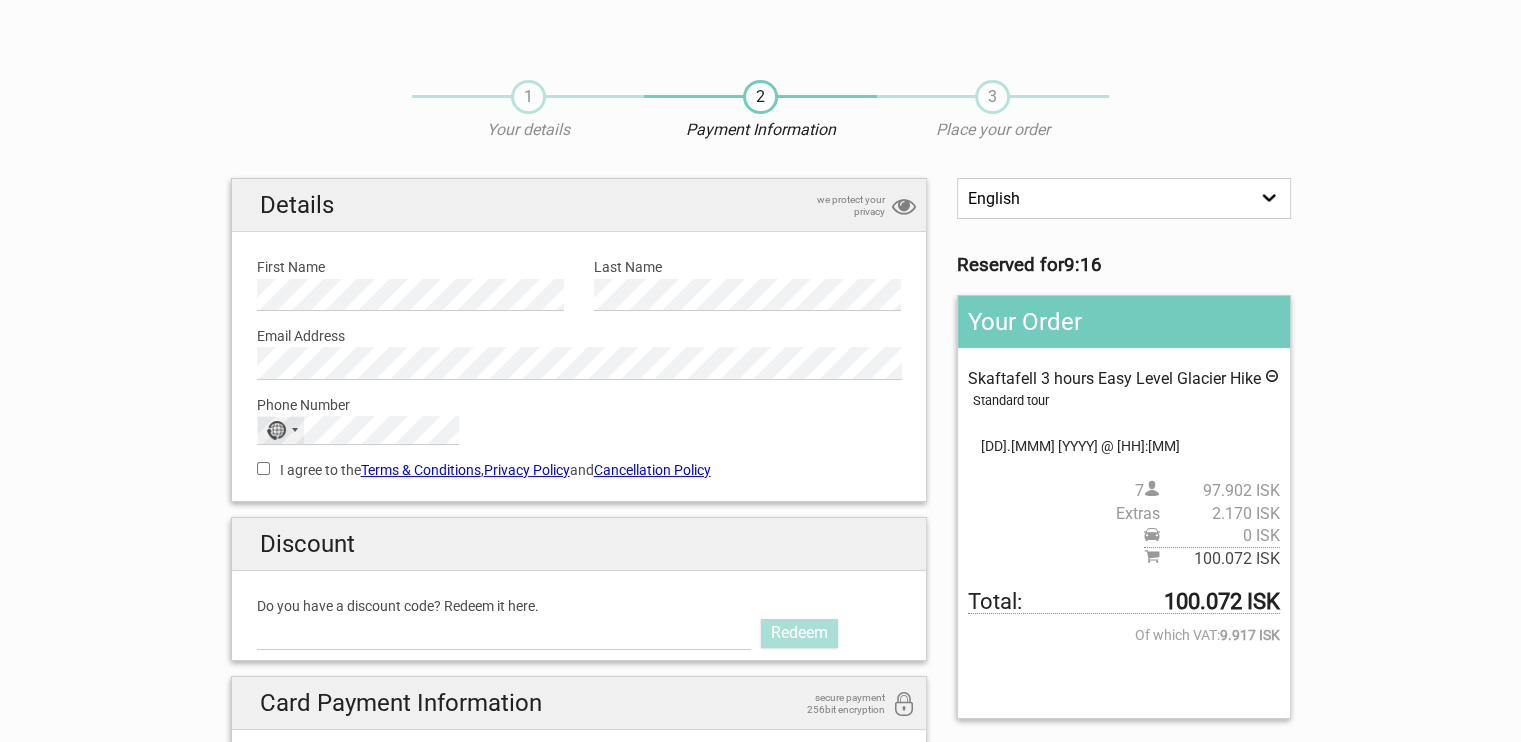 click on "No country selected" at bounding box center [281, 430] 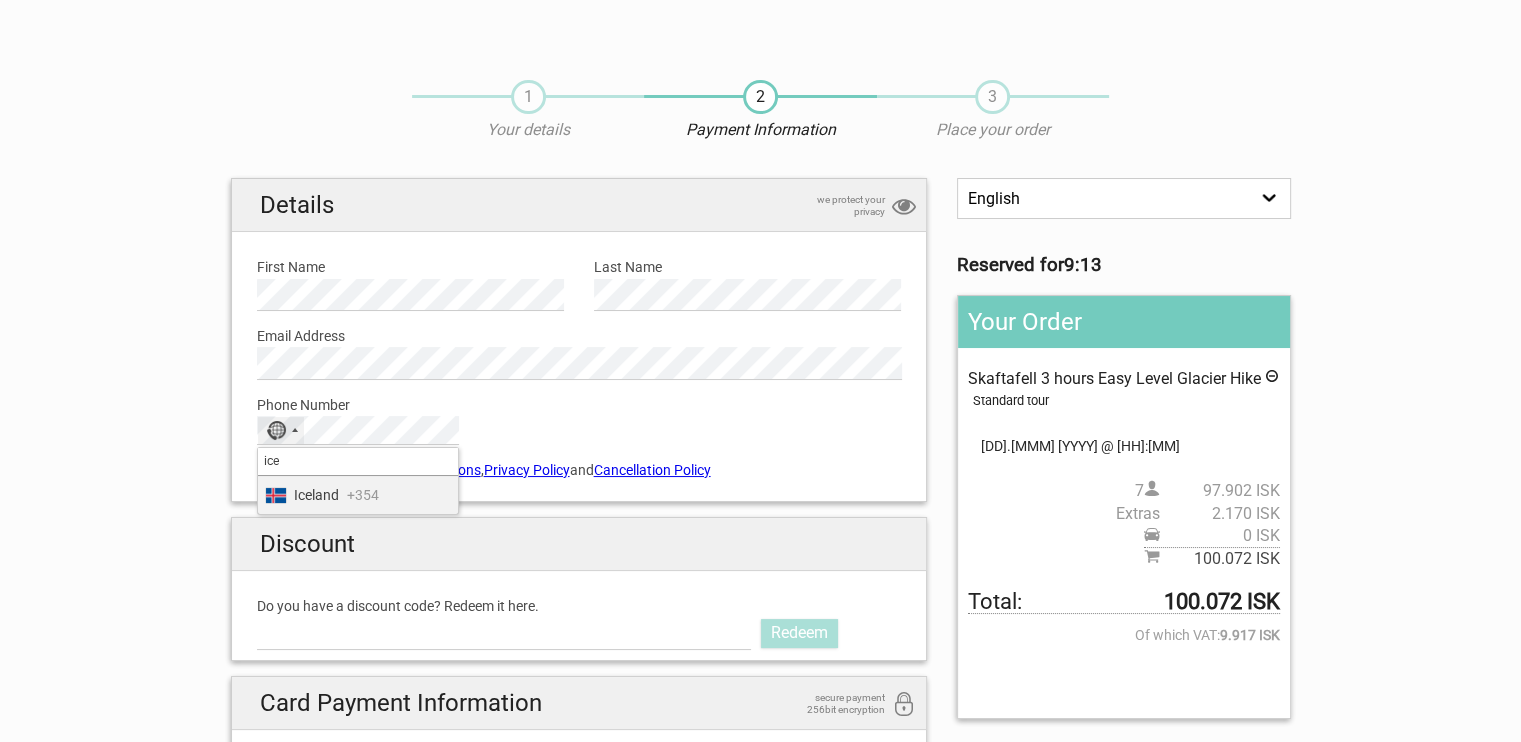 type on "ice" 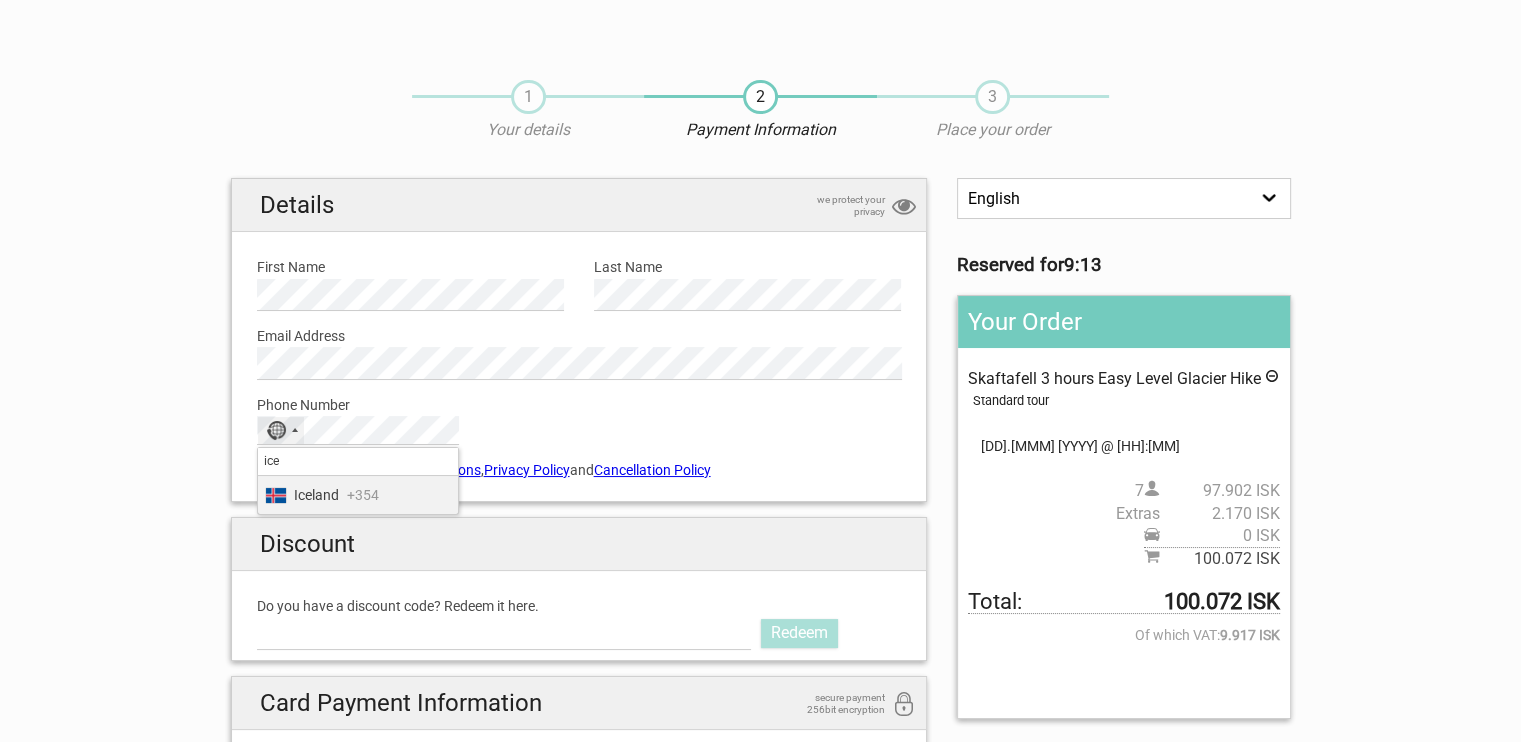 click on "+354" at bounding box center [363, 495] 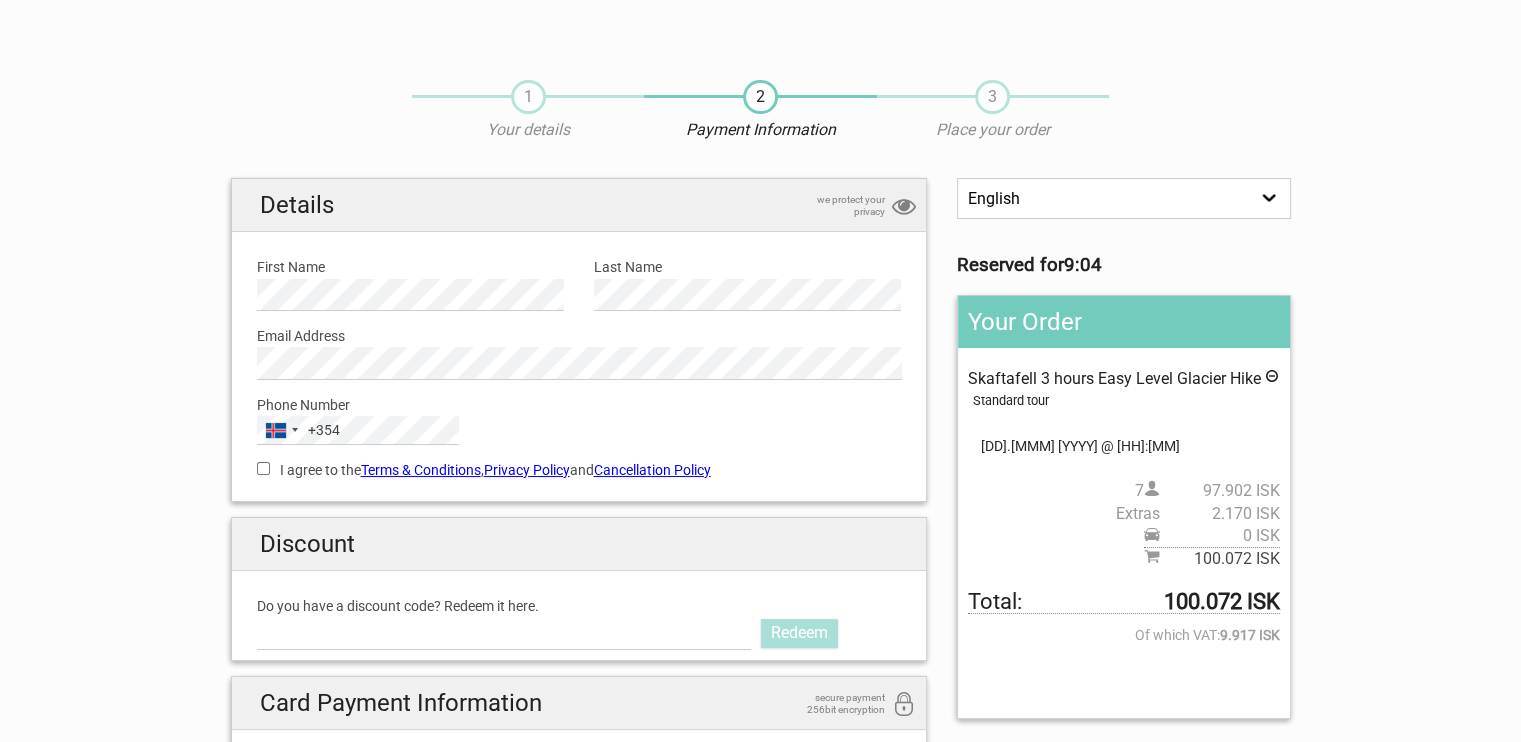 click on "I agree to the  Terms & Conditions ,  Privacy Policy  and  Cancellation Policy" at bounding box center (579, 470) 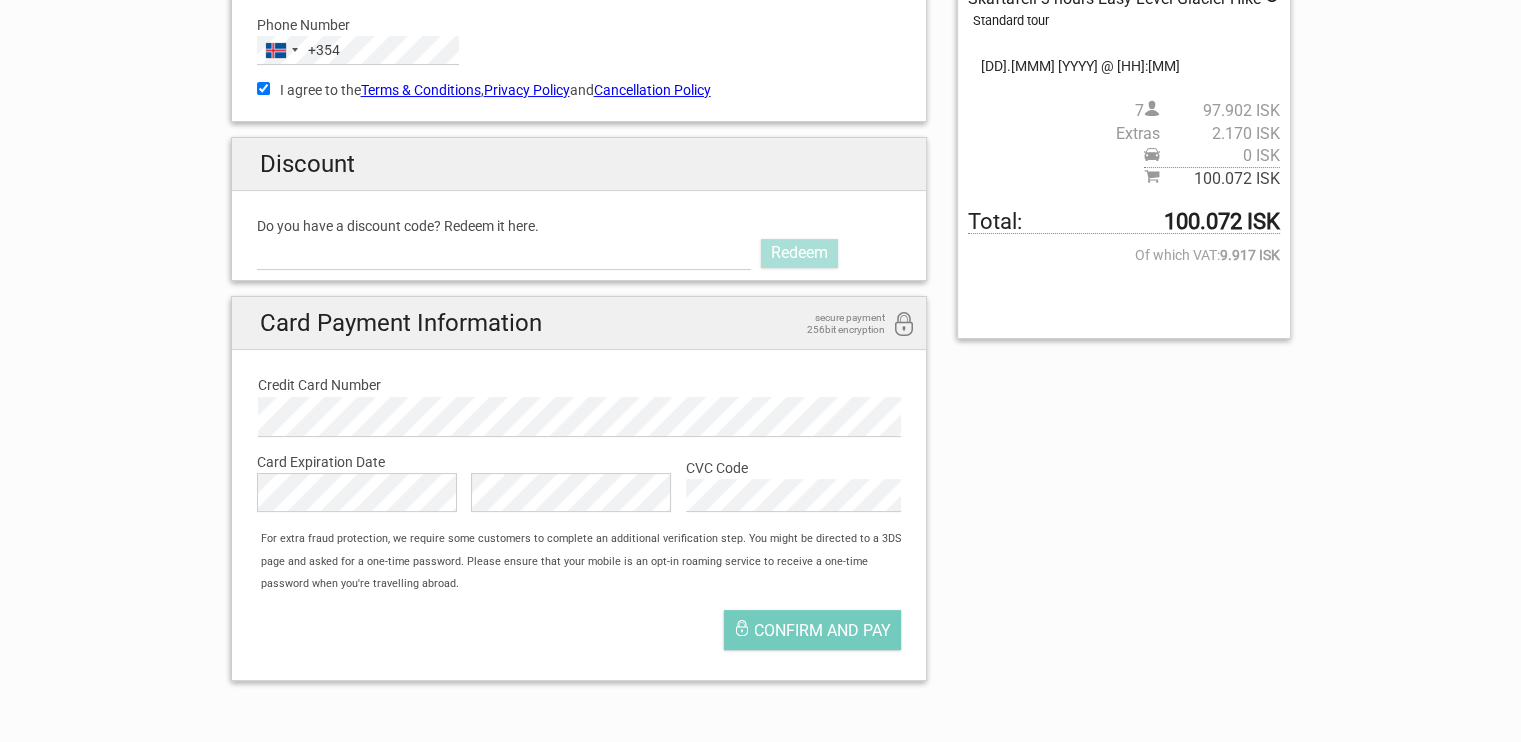scroll, scrollTop: 400, scrollLeft: 0, axis: vertical 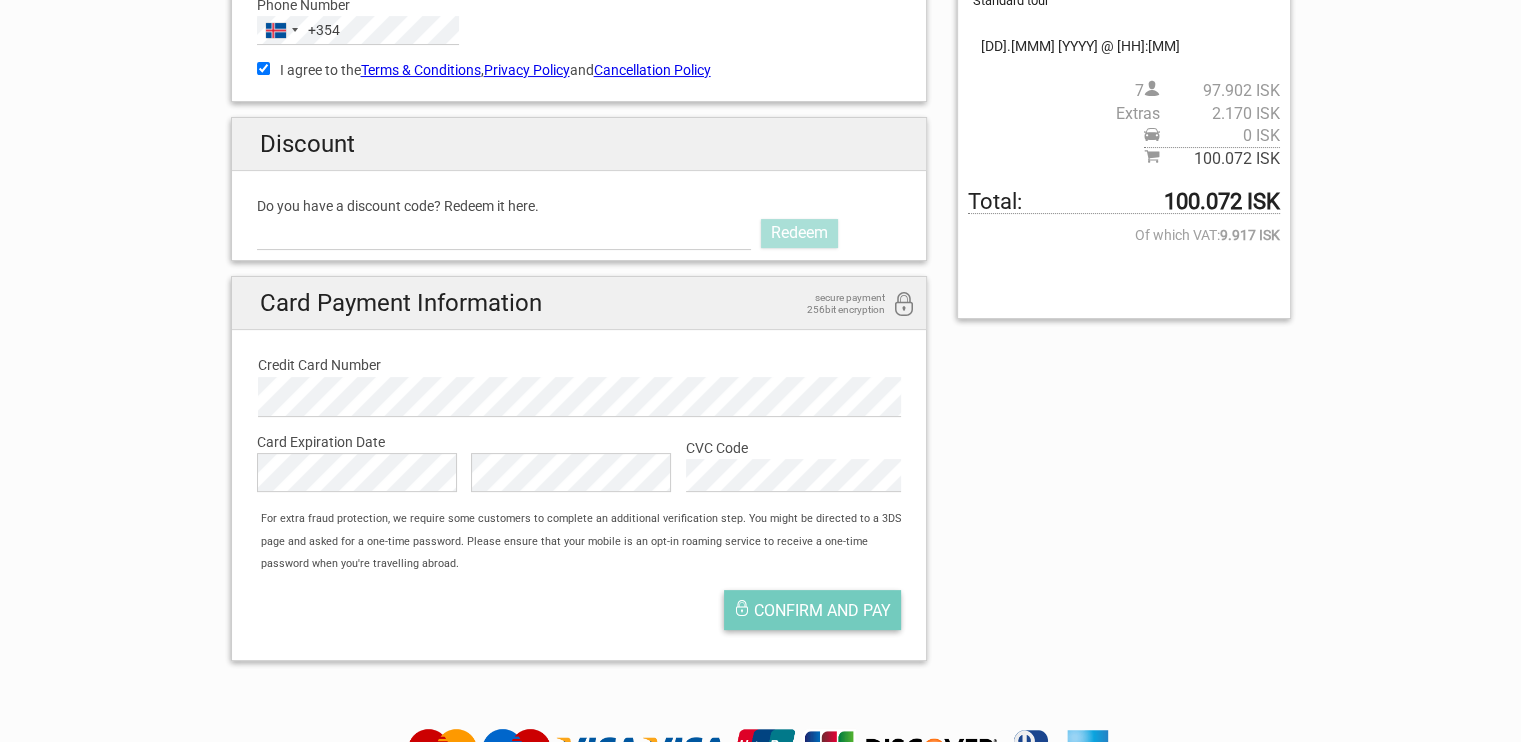 click on "Confirm and pay" at bounding box center (822, 610) 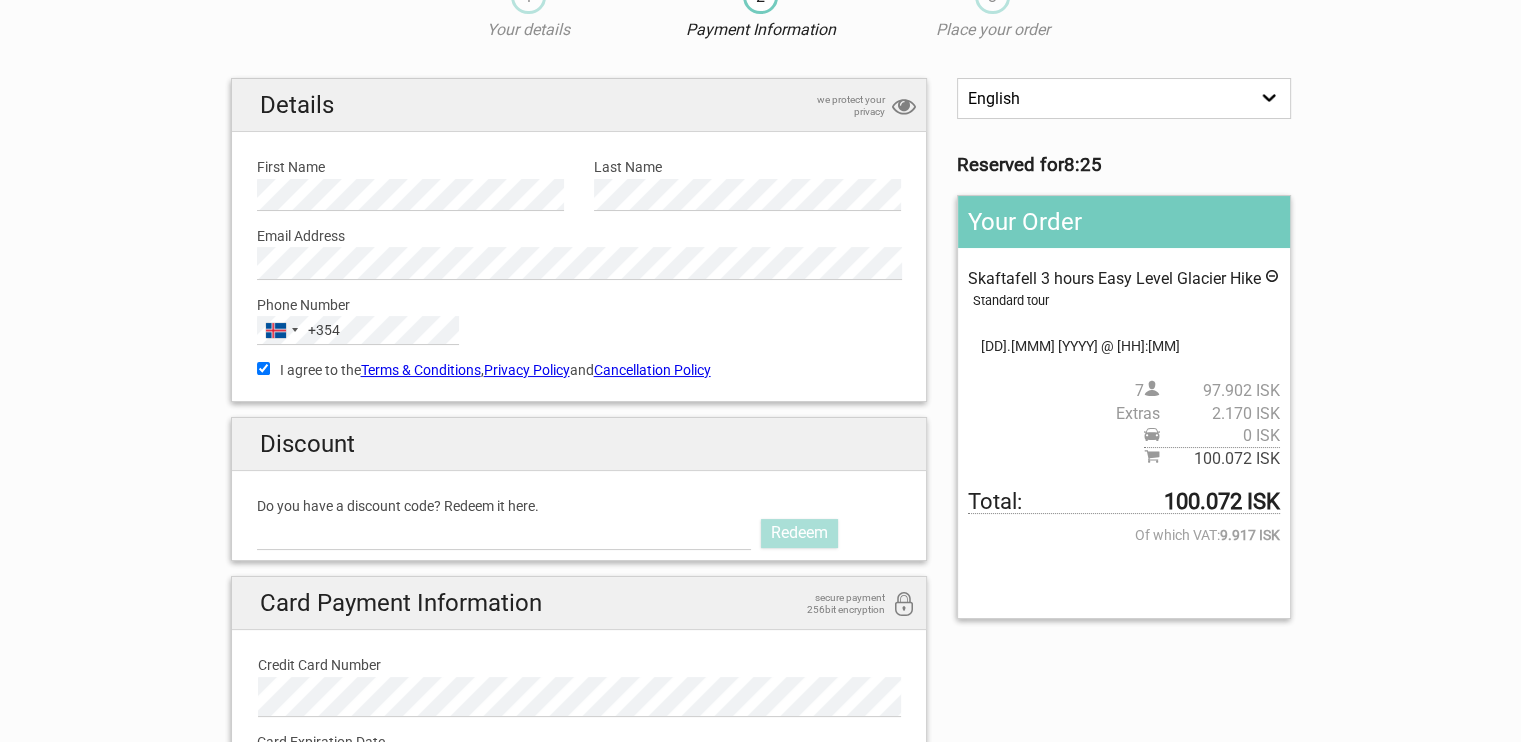 scroll, scrollTop: 0, scrollLeft: 0, axis: both 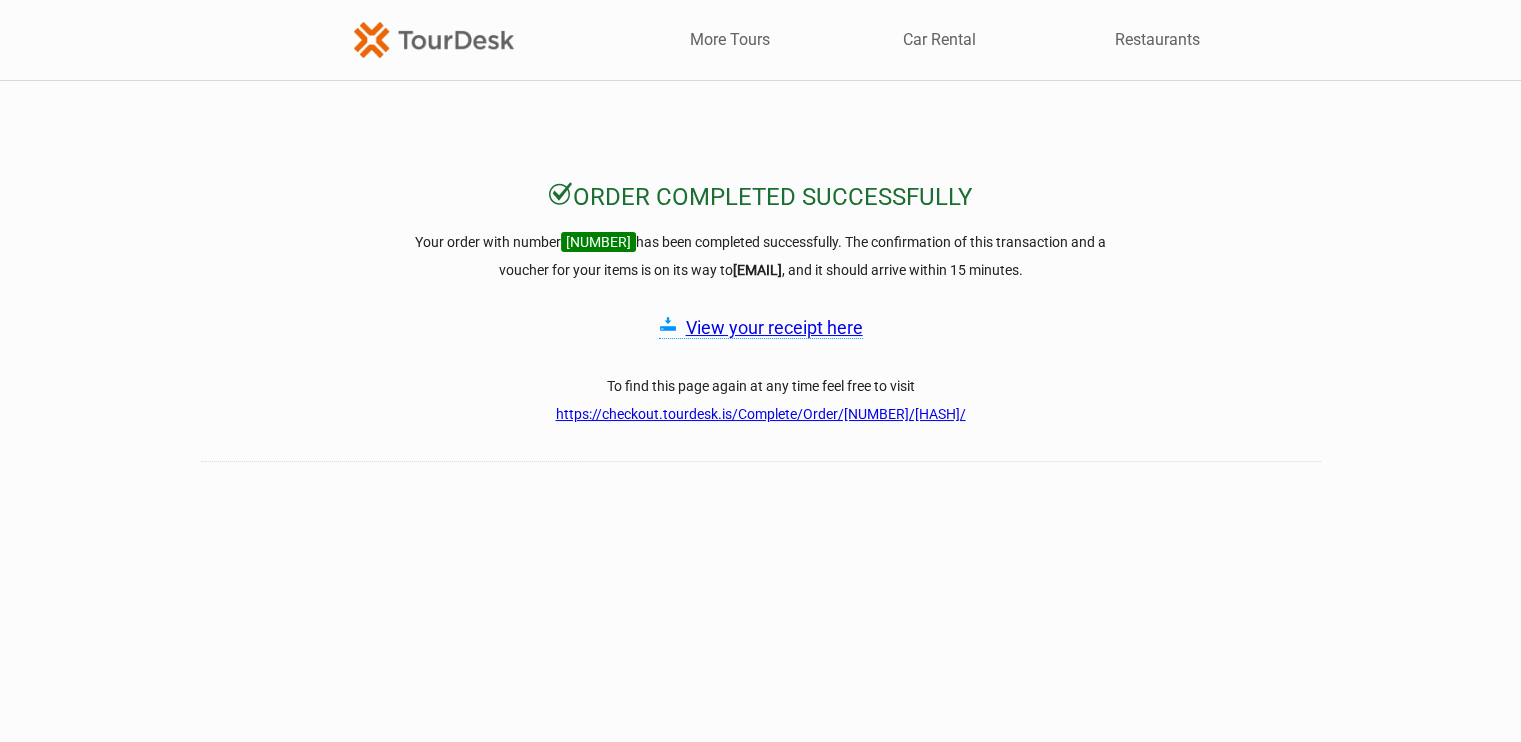 click on "View your receipt here" at bounding box center (774, 327) 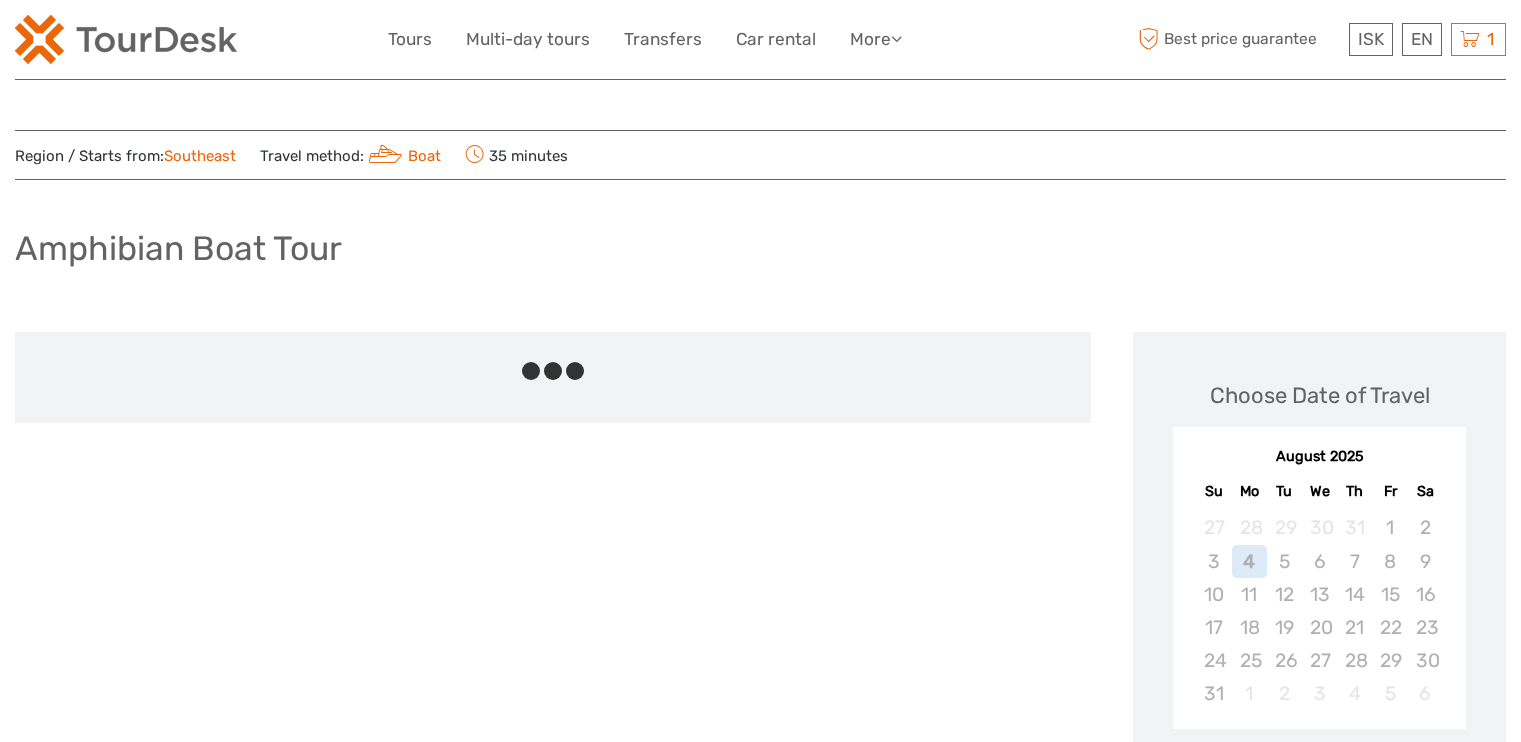 scroll, scrollTop: 0, scrollLeft: 0, axis: both 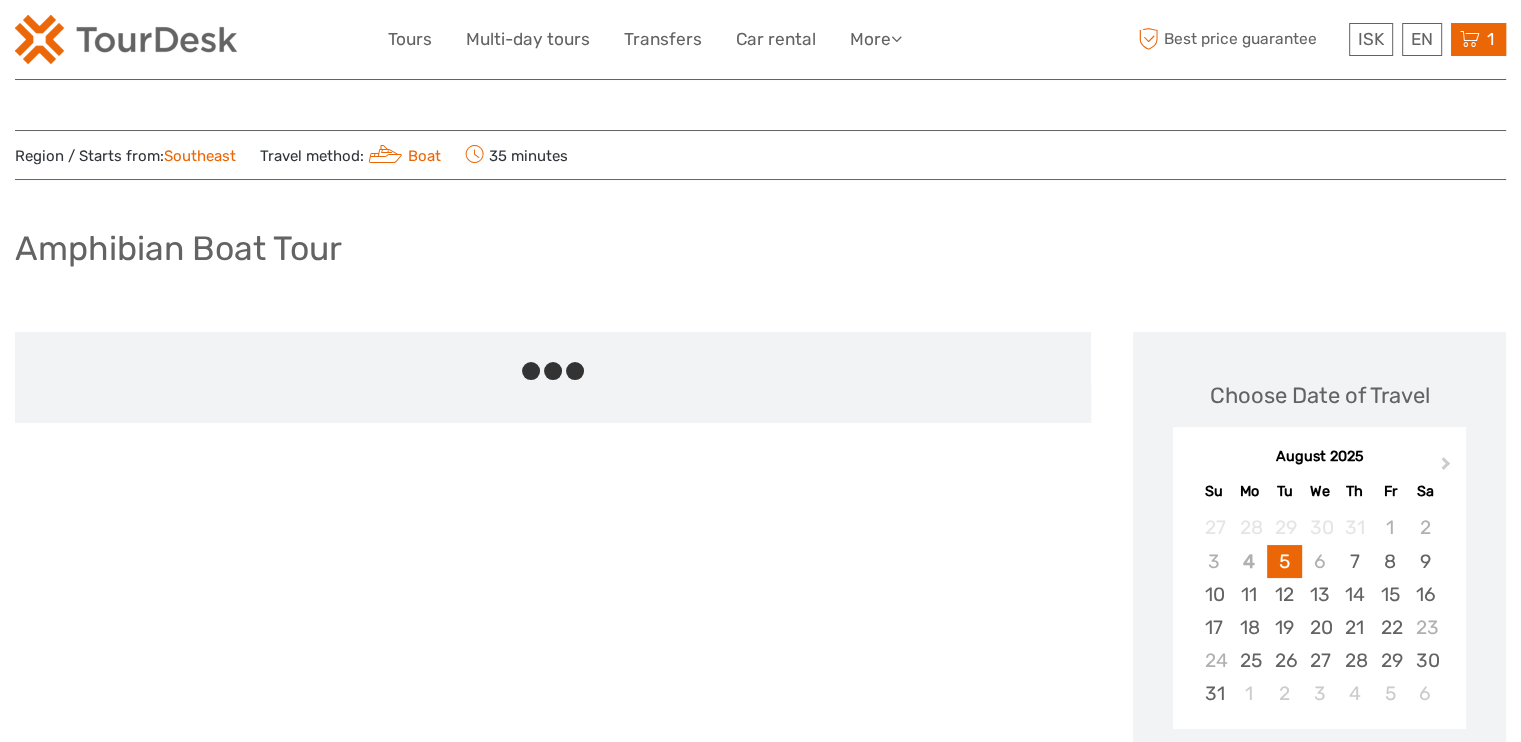 click at bounding box center (1470, 39) 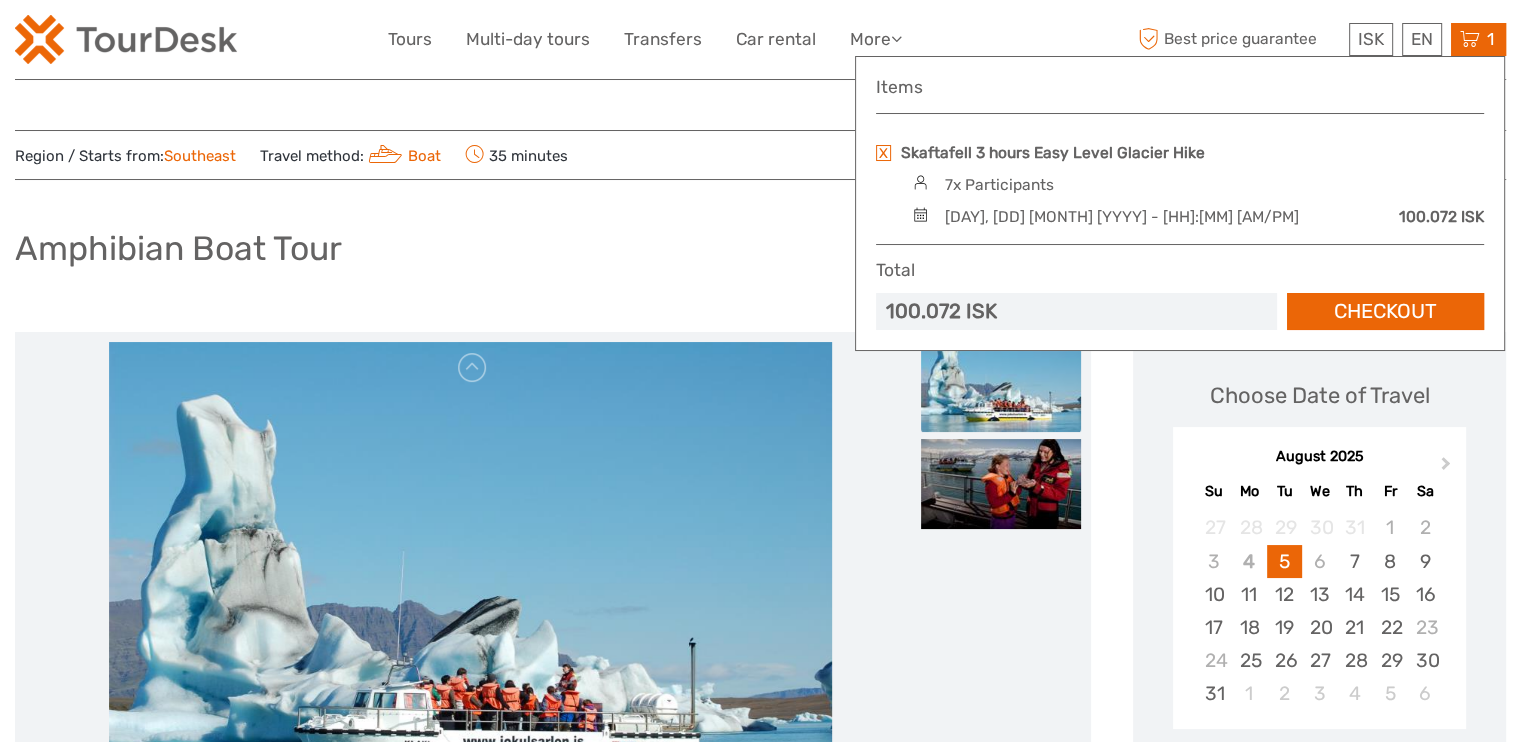 scroll, scrollTop: 0, scrollLeft: 0, axis: both 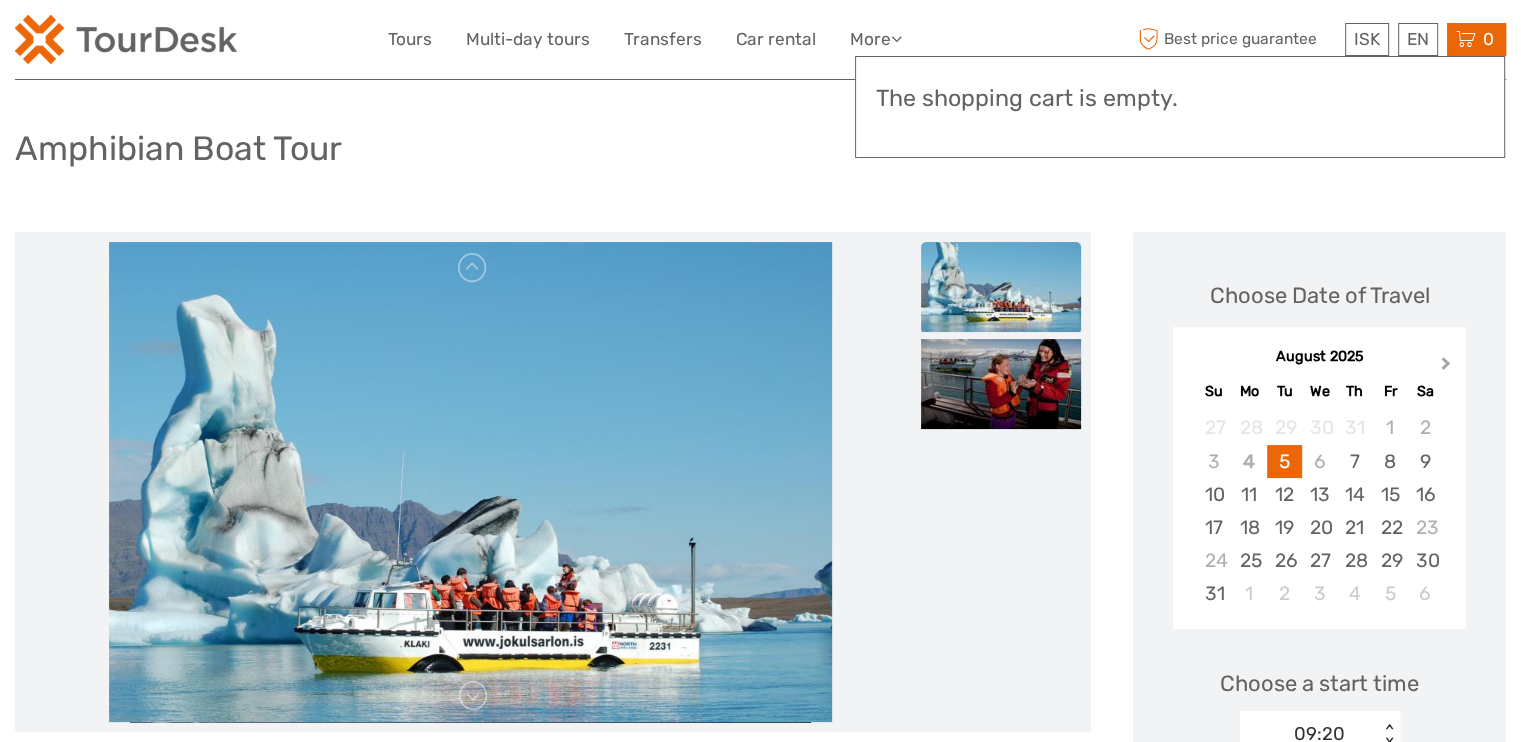 click on "Next Month" at bounding box center (1446, 367) 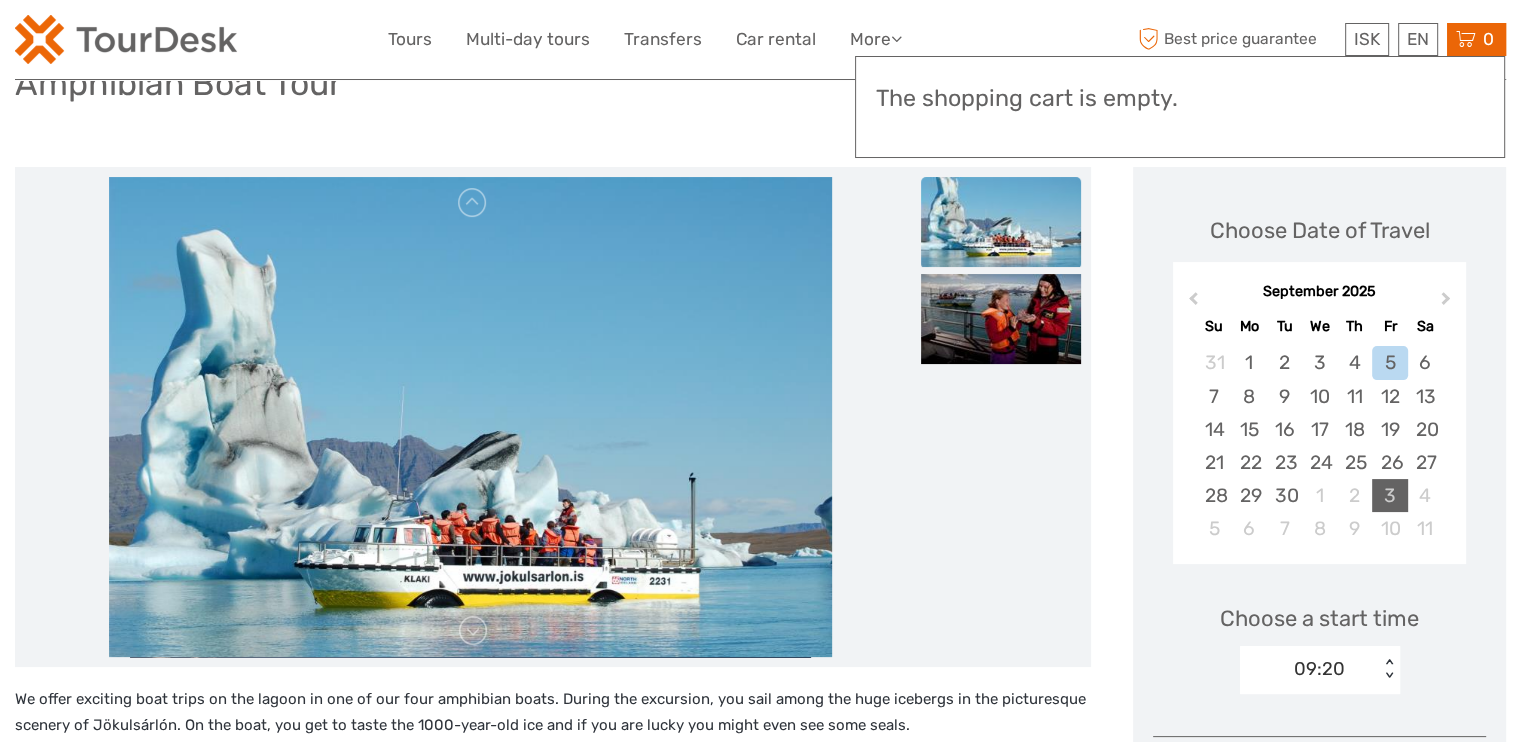 scroll, scrollTop: 200, scrollLeft: 0, axis: vertical 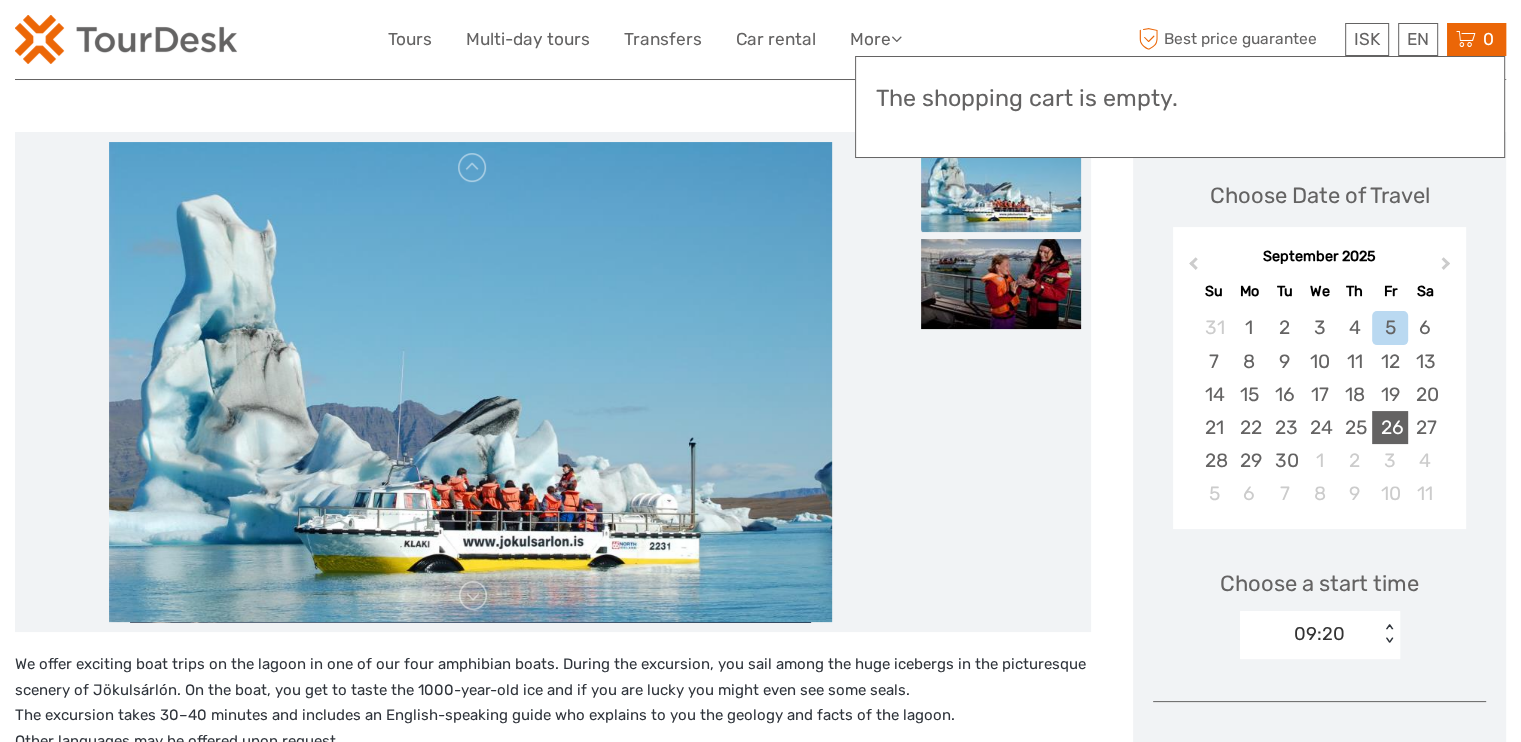 click on "26" at bounding box center [1389, 427] 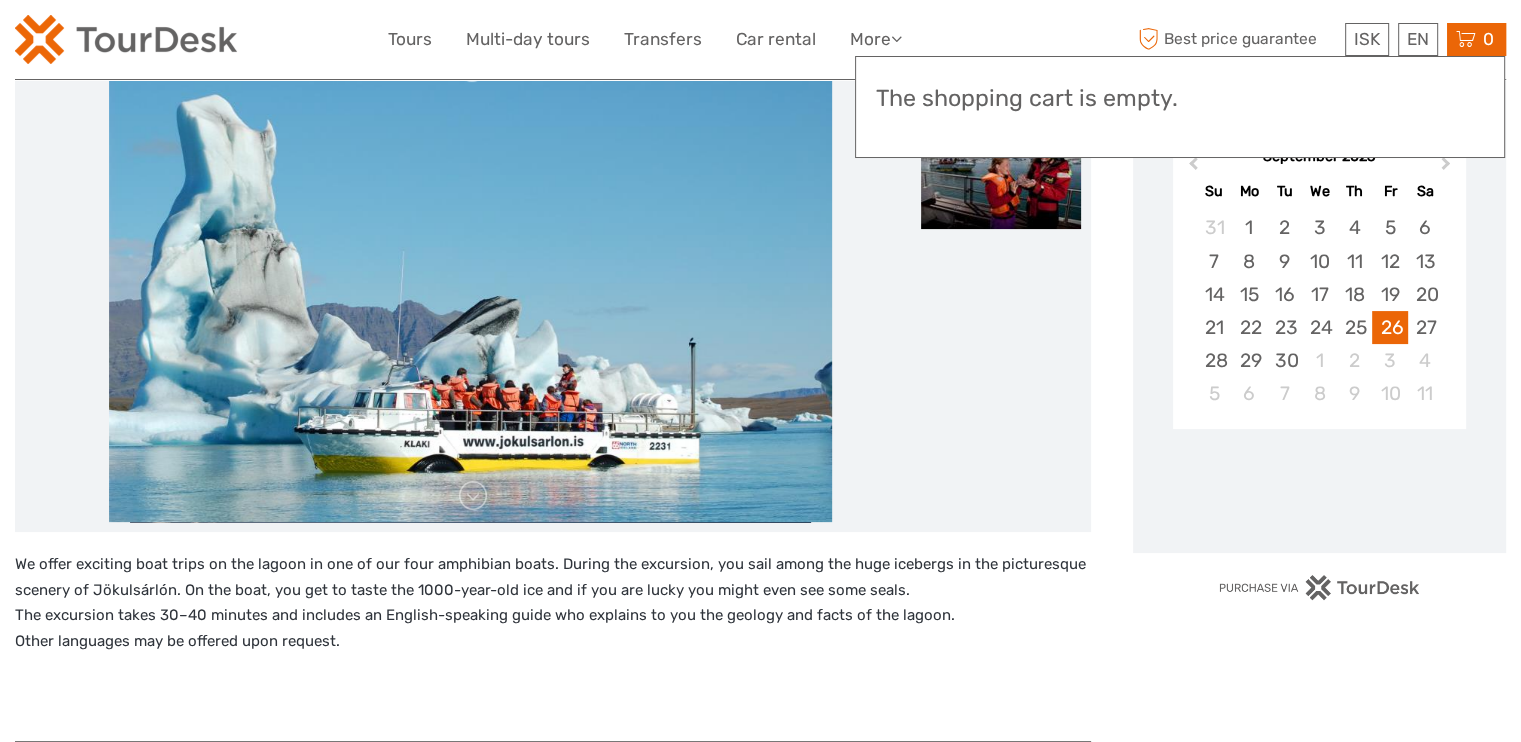 scroll, scrollTop: 400, scrollLeft: 0, axis: vertical 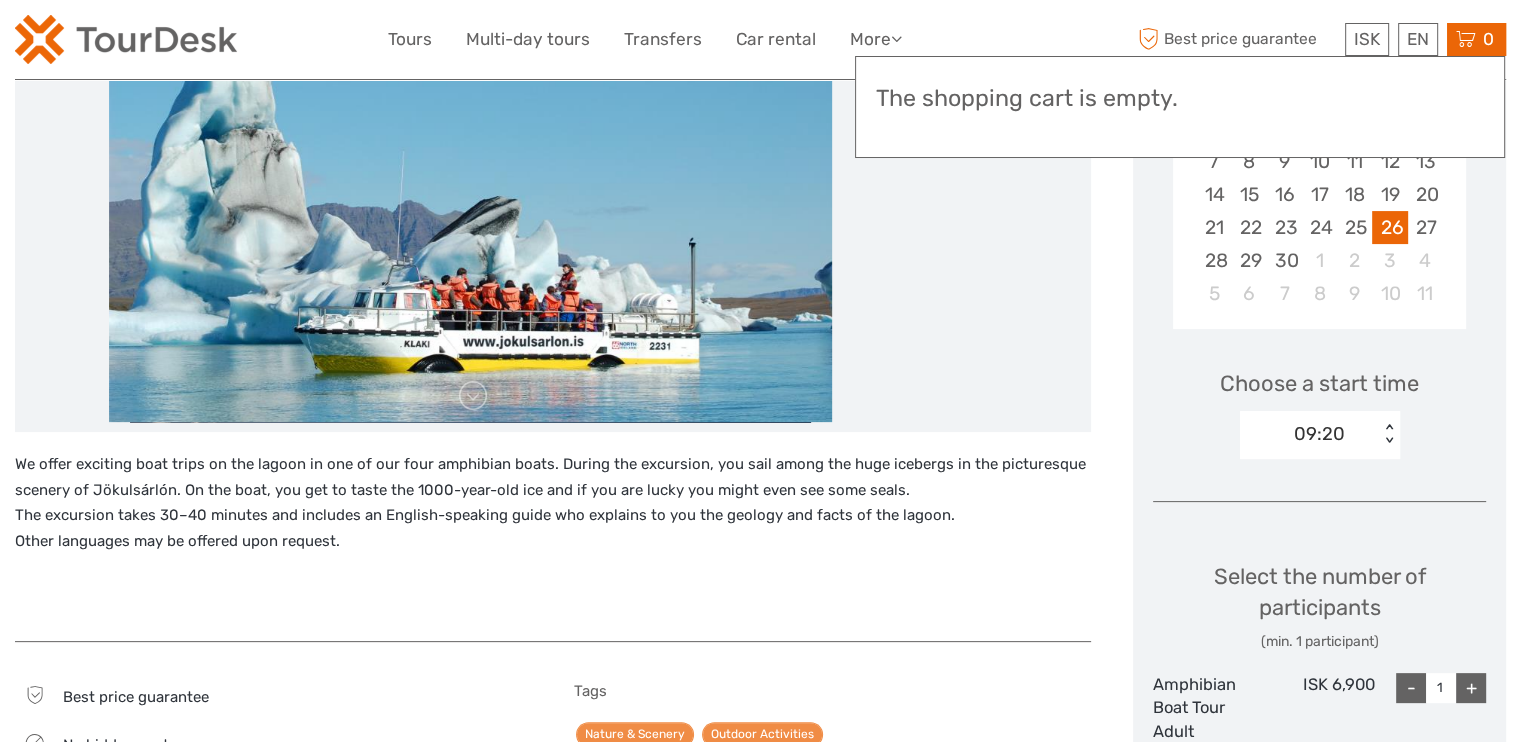 click on "< >" at bounding box center [1389, 434] 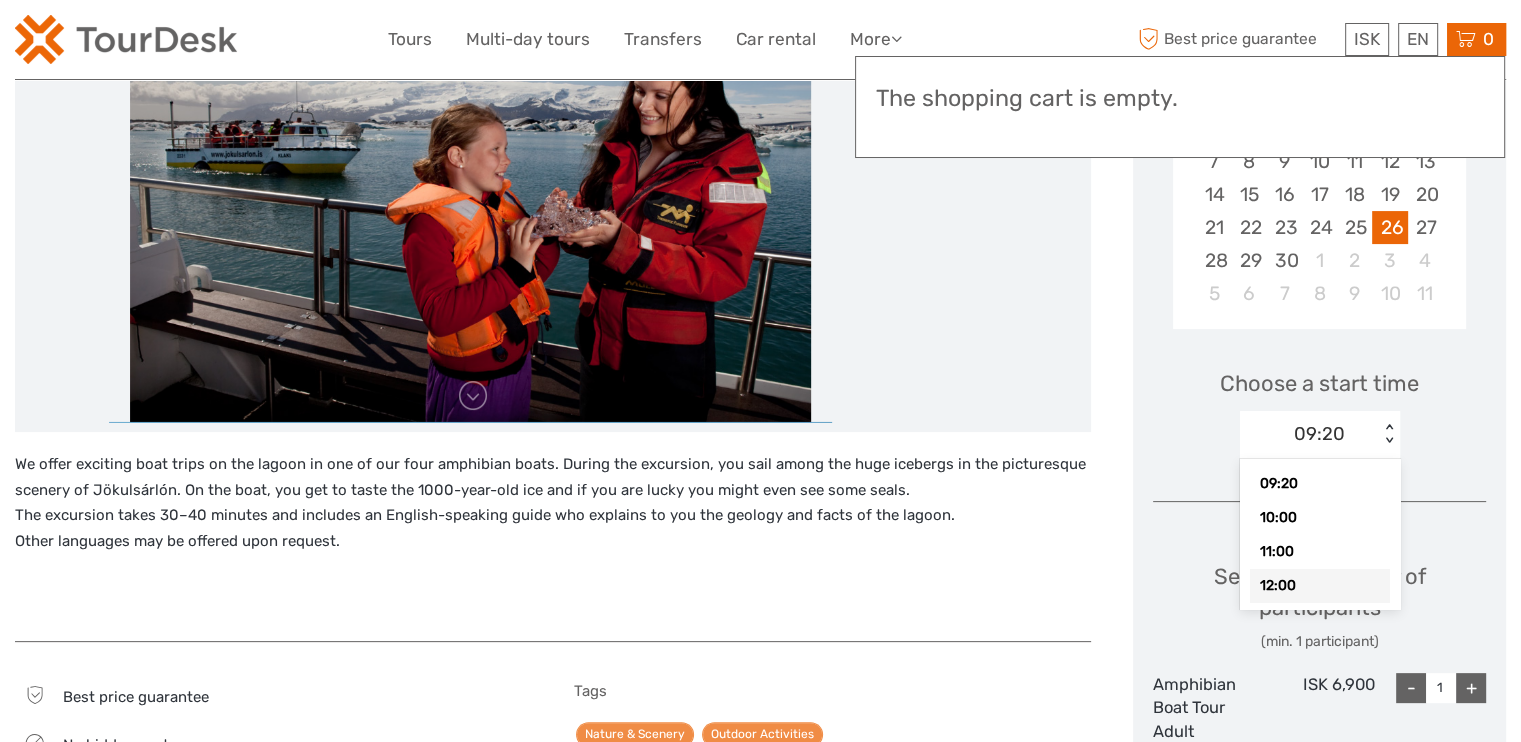 scroll, scrollTop: 40, scrollLeft: 0, axis: vertical 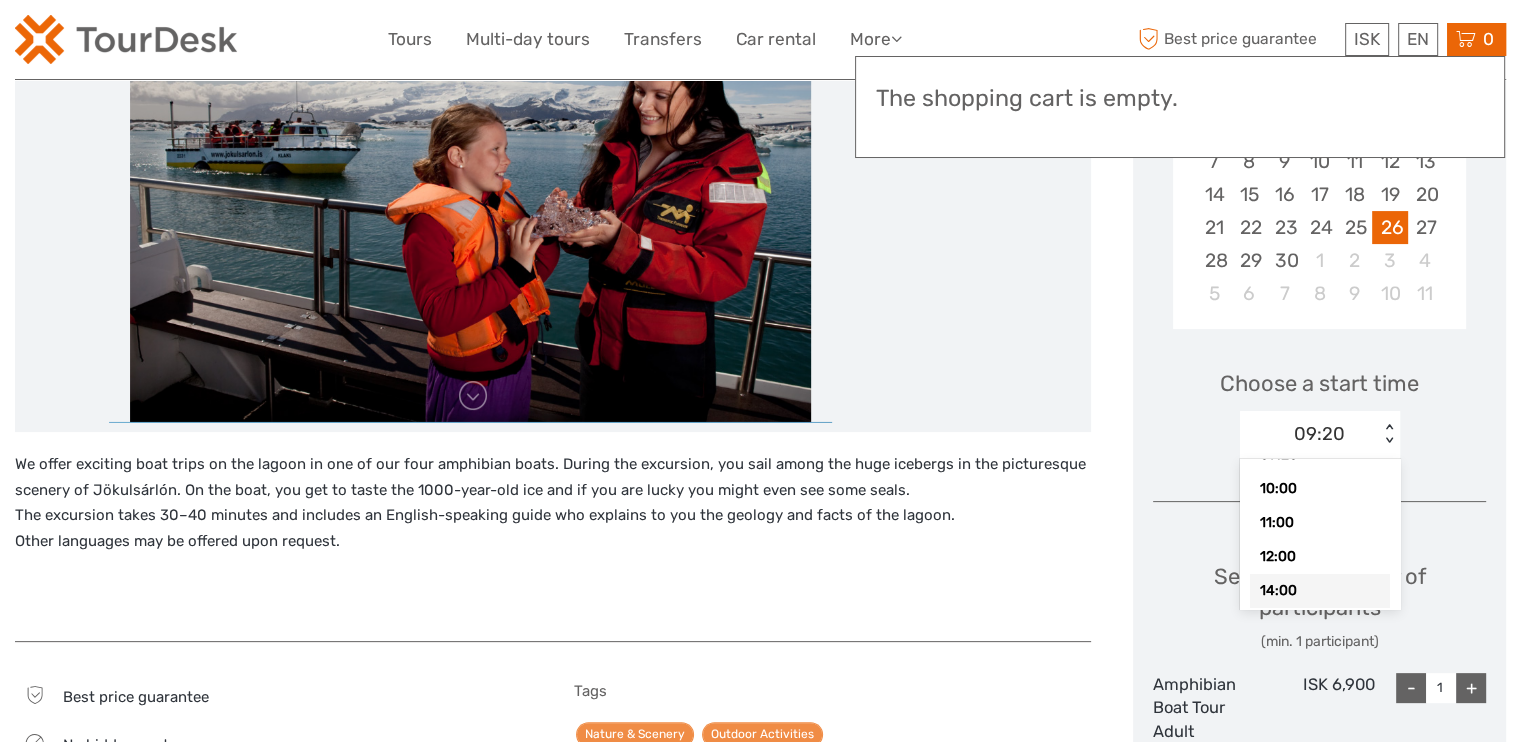 click on "14:00" at bounding box center (1320, 591) 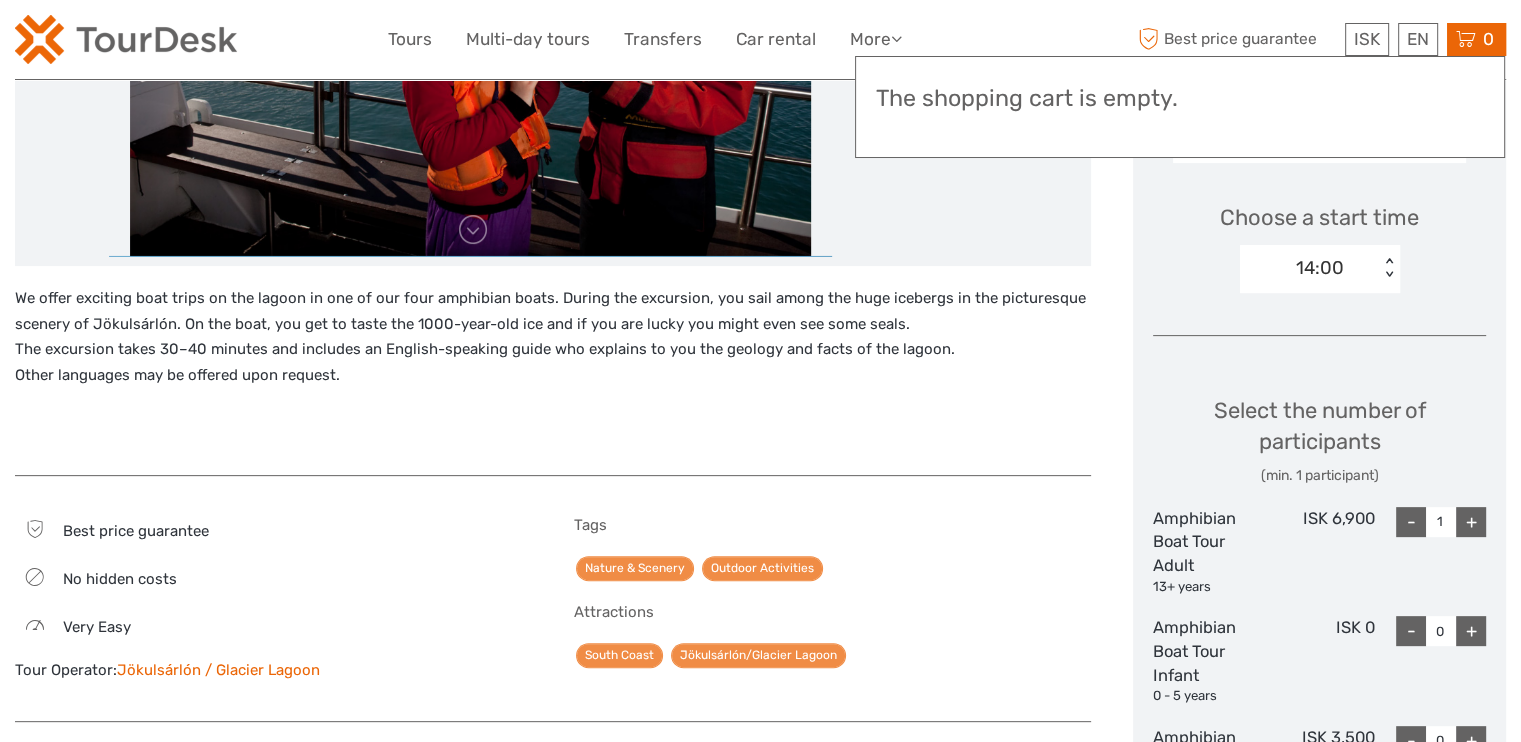 scroll, scrollTop: 600, scrollLeft: 0, axis: vertical 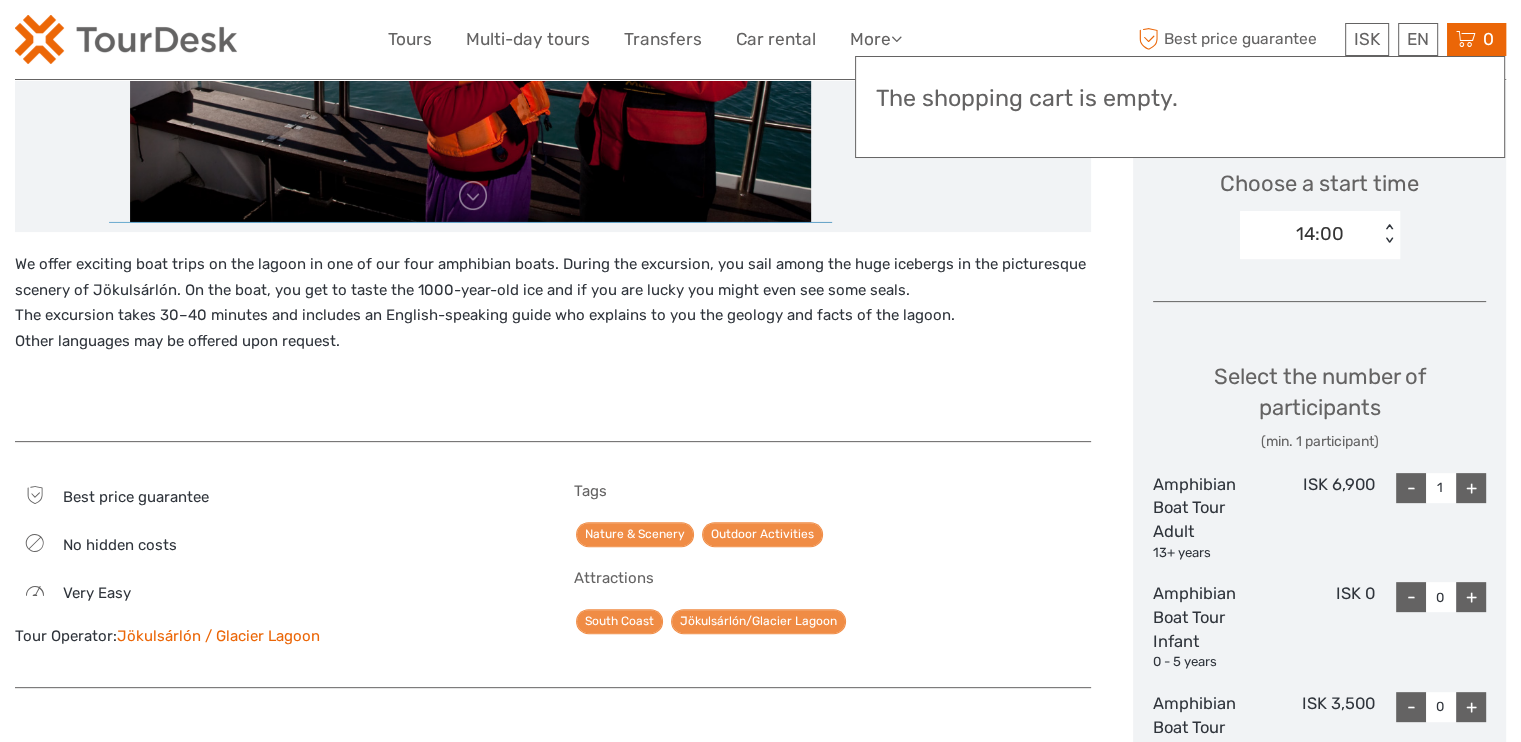 click on "+" at bounding box center [1471, 488] 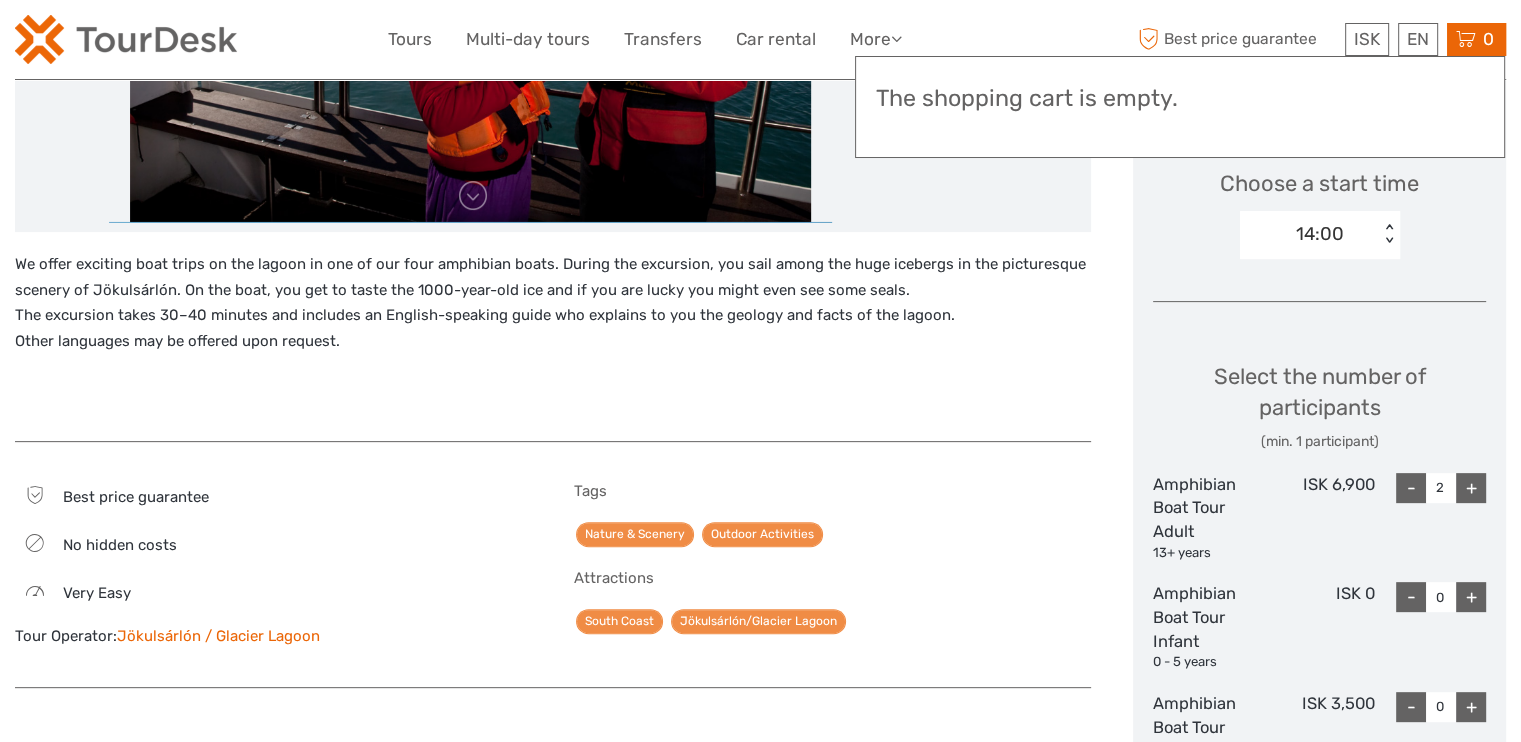click on "+" at bounding box center [1471, 488] 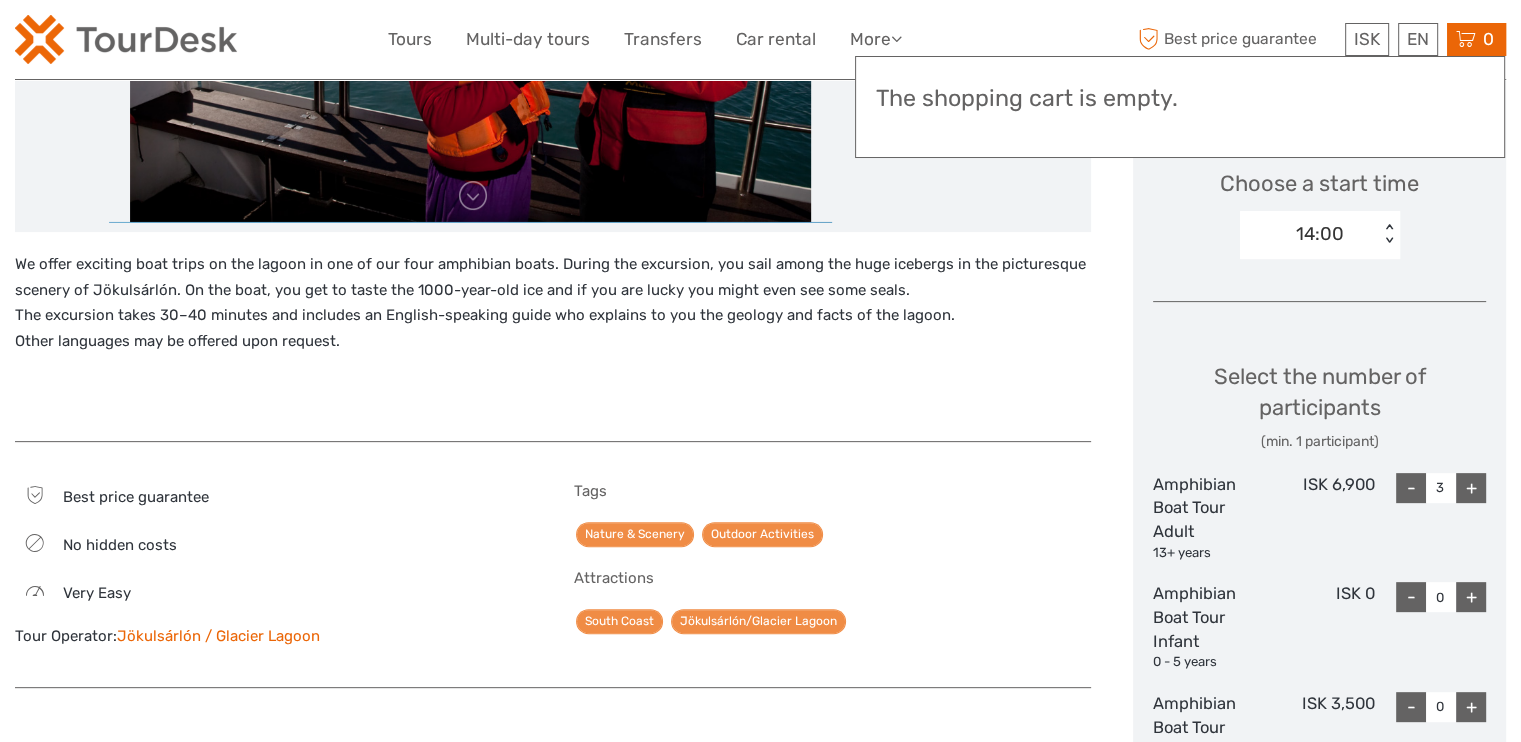 click on "+" at bounding box center (1471, 488) 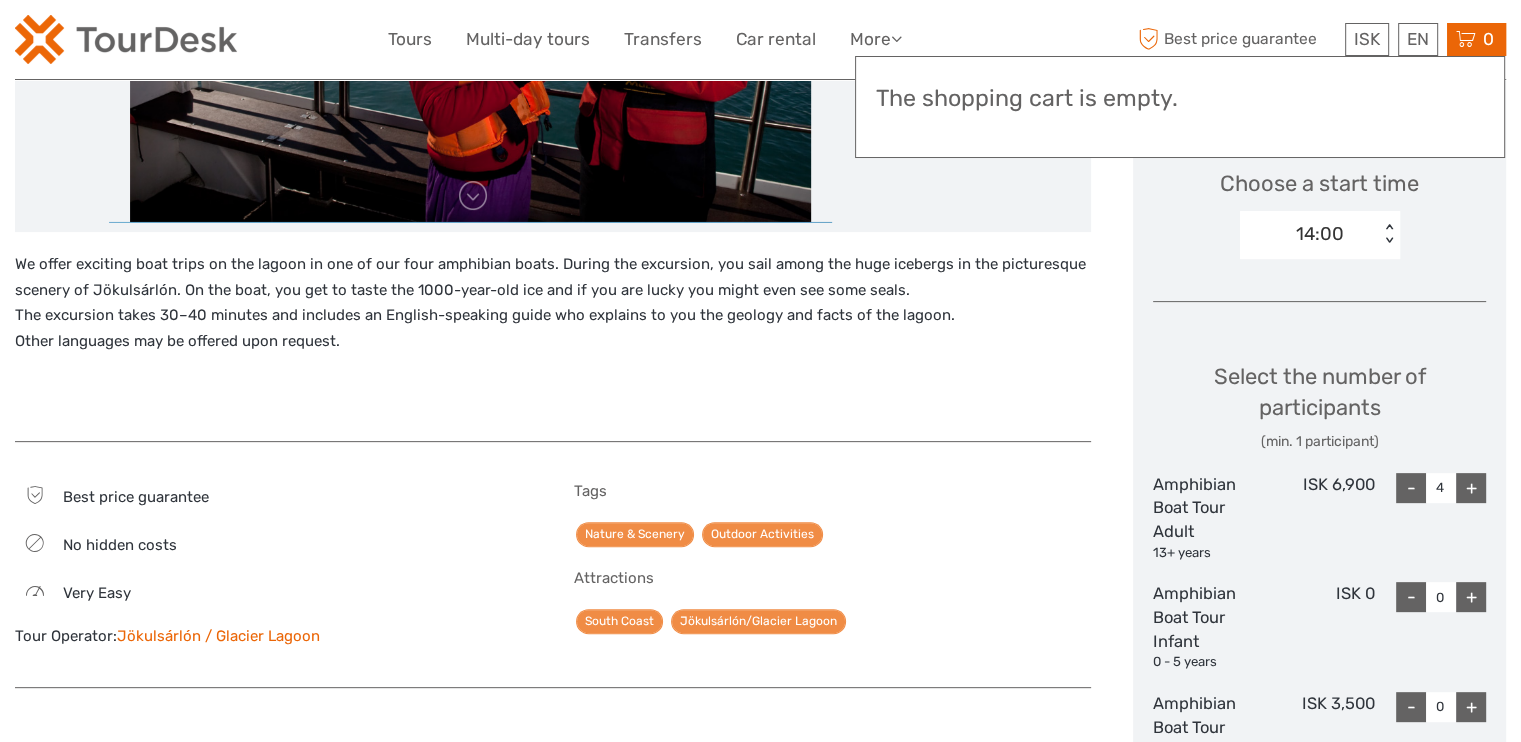 click on "+" at bounding box center [1471, 488] 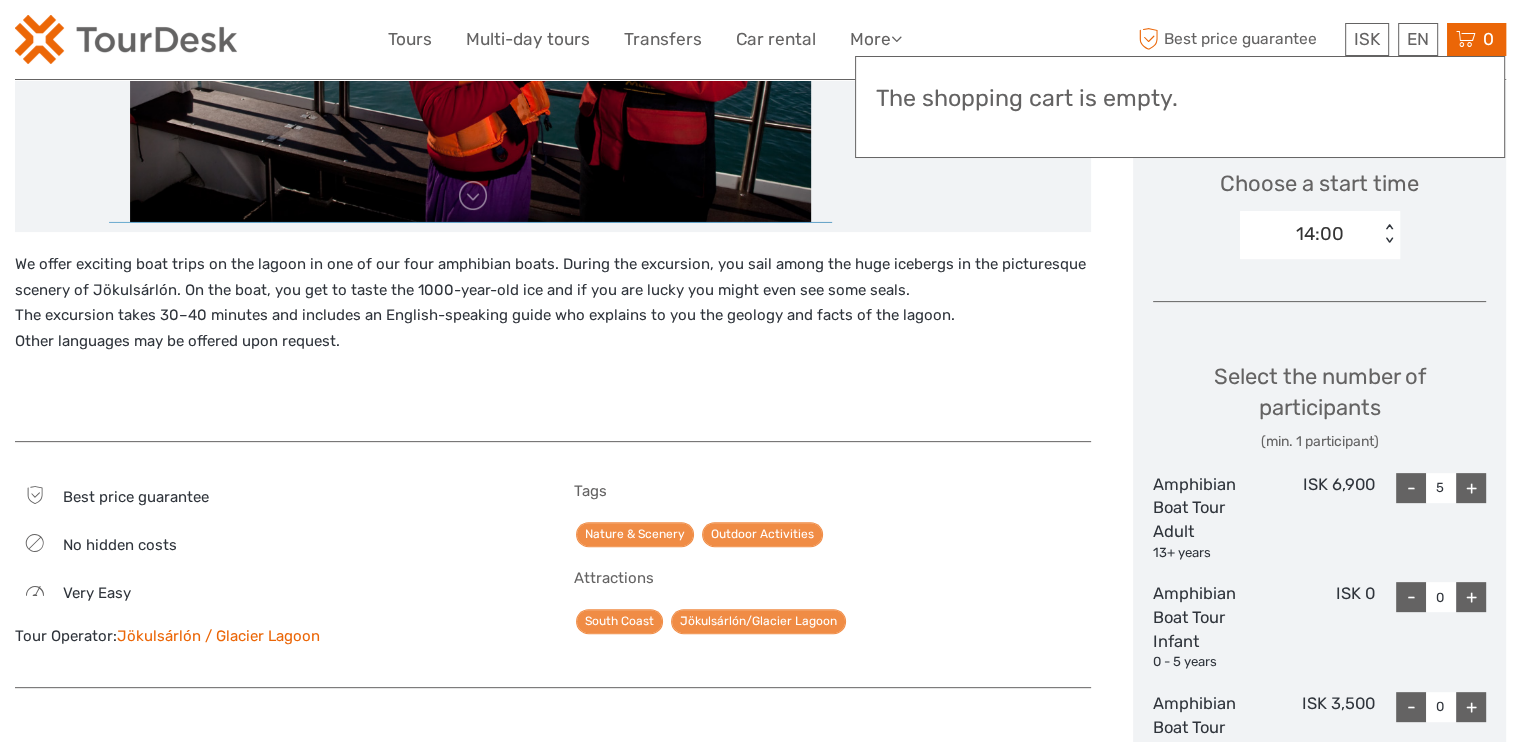 click on "+" at bounding box center (1471, 488) 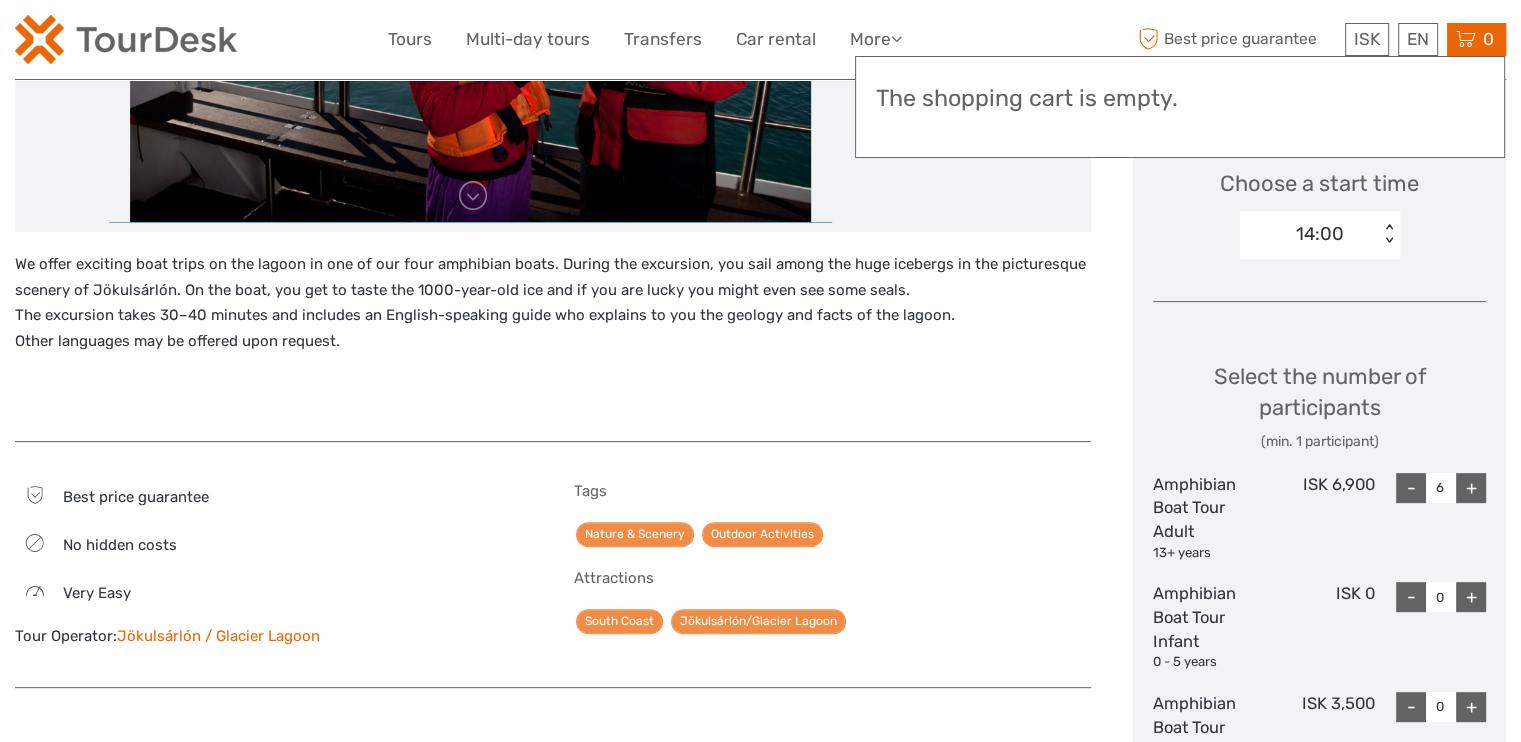 click on "+" at bounding box center (1471, 488) 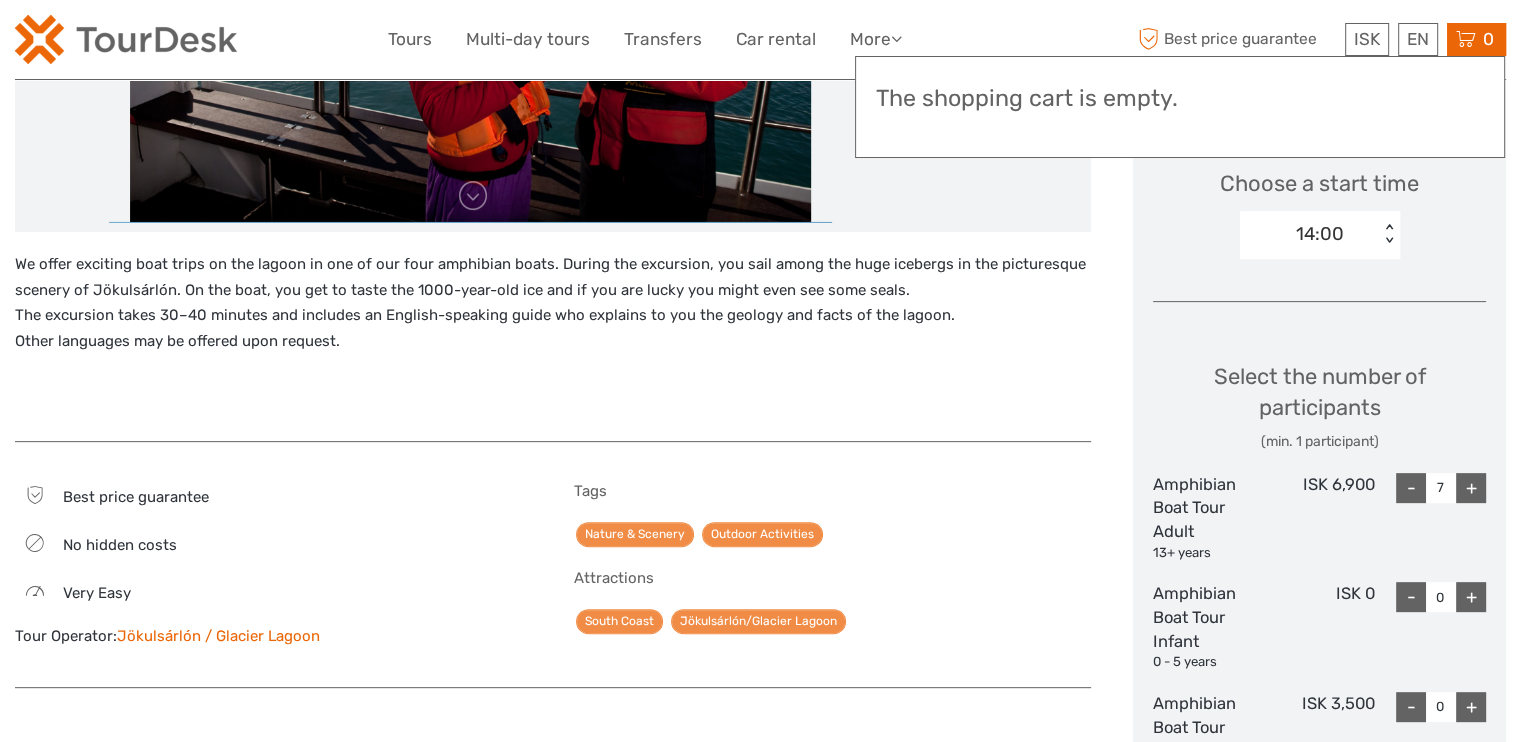 click on "+" at bounding box center [1471, 488] 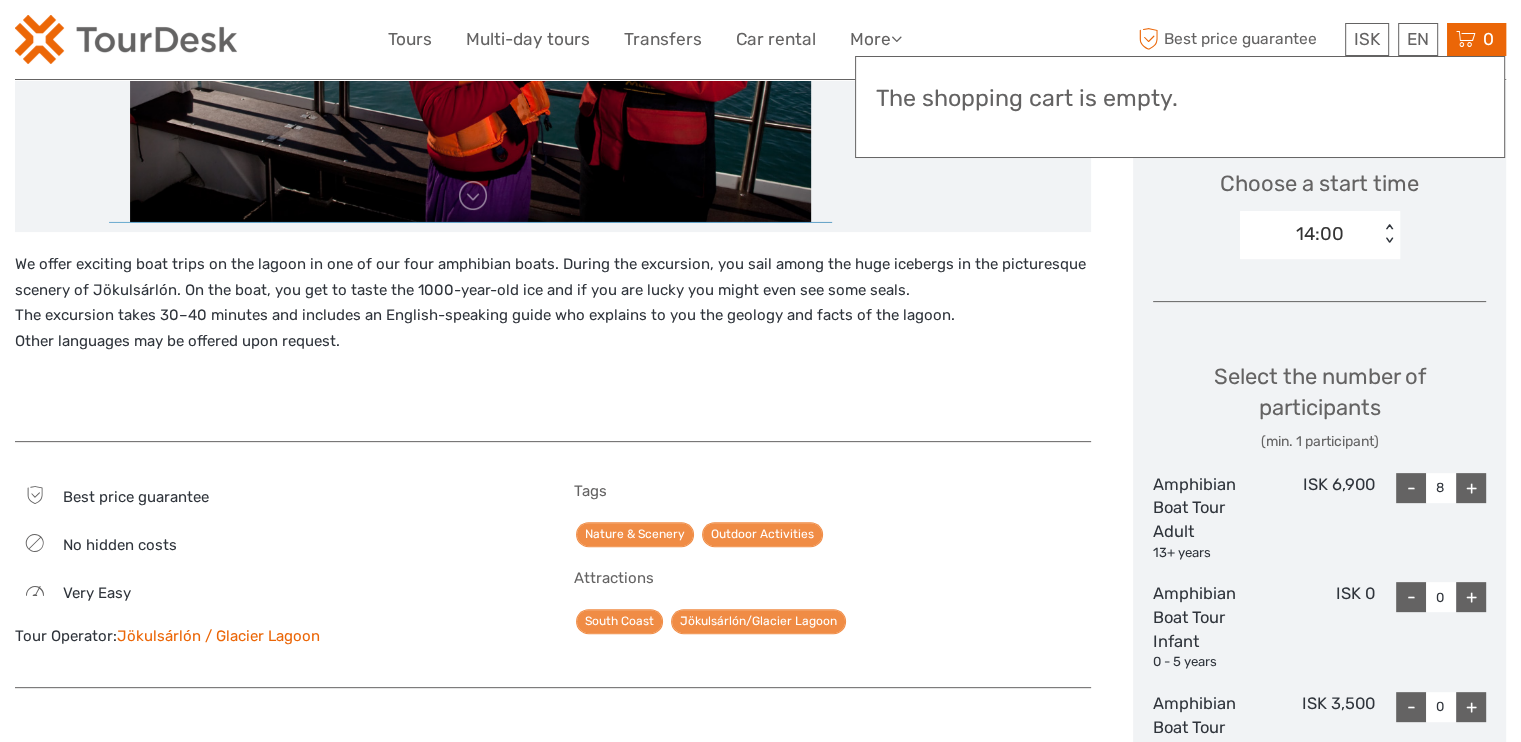 click on "-" at bounding box center [1411, 488] 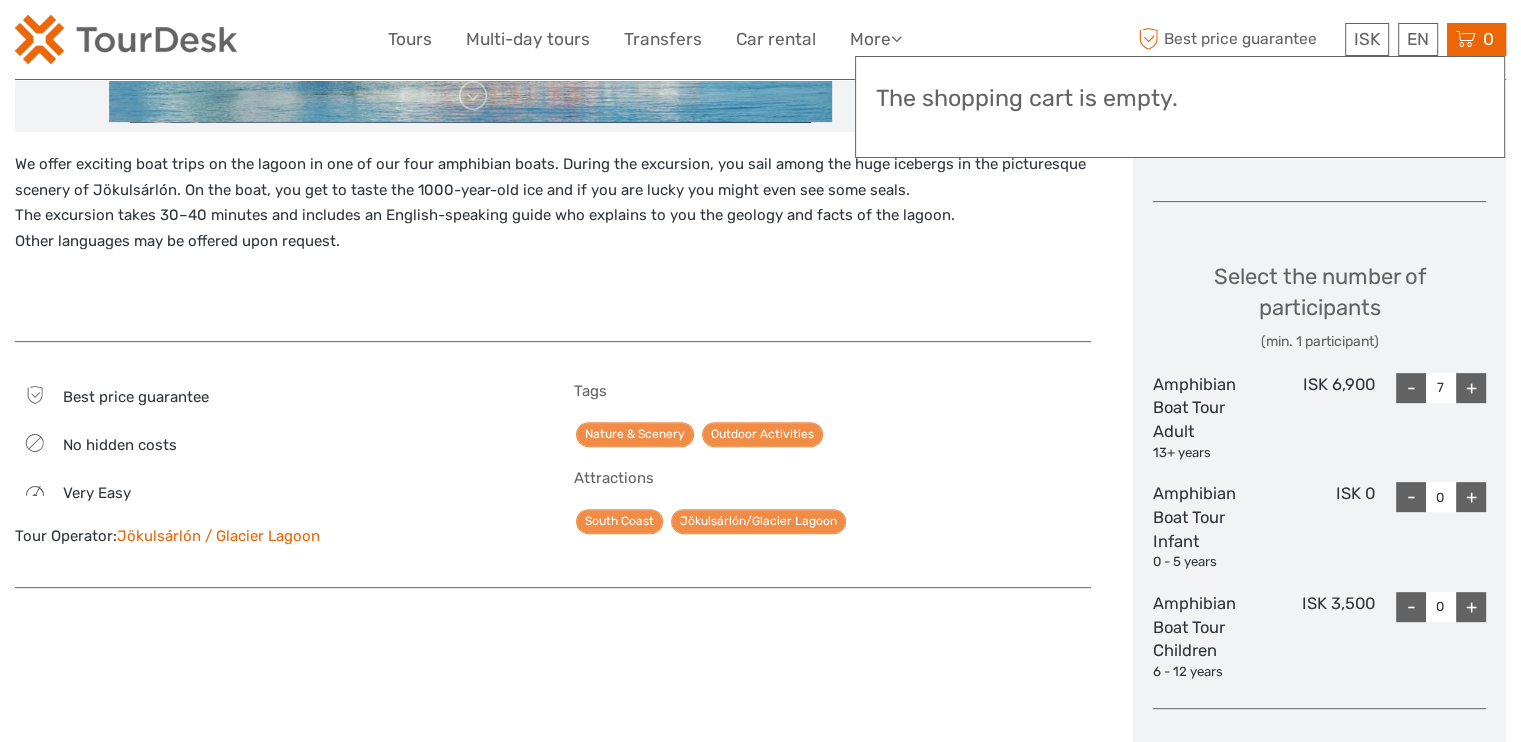 scroll, scrollTop: 1000, scrollLeft: 0, axis: vertical 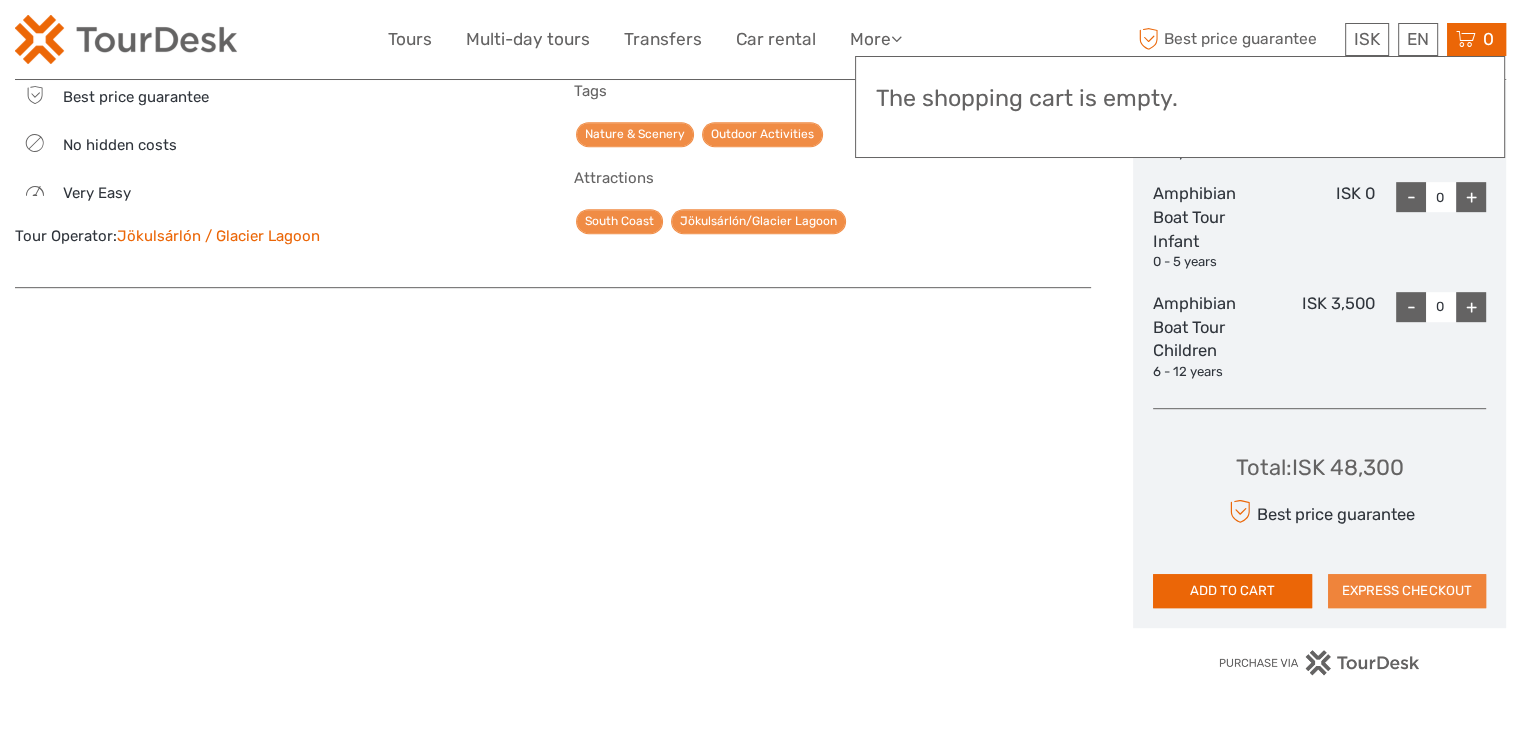 click on "EXPRESS CHECKOUT" at bounding box center (1407, 591) 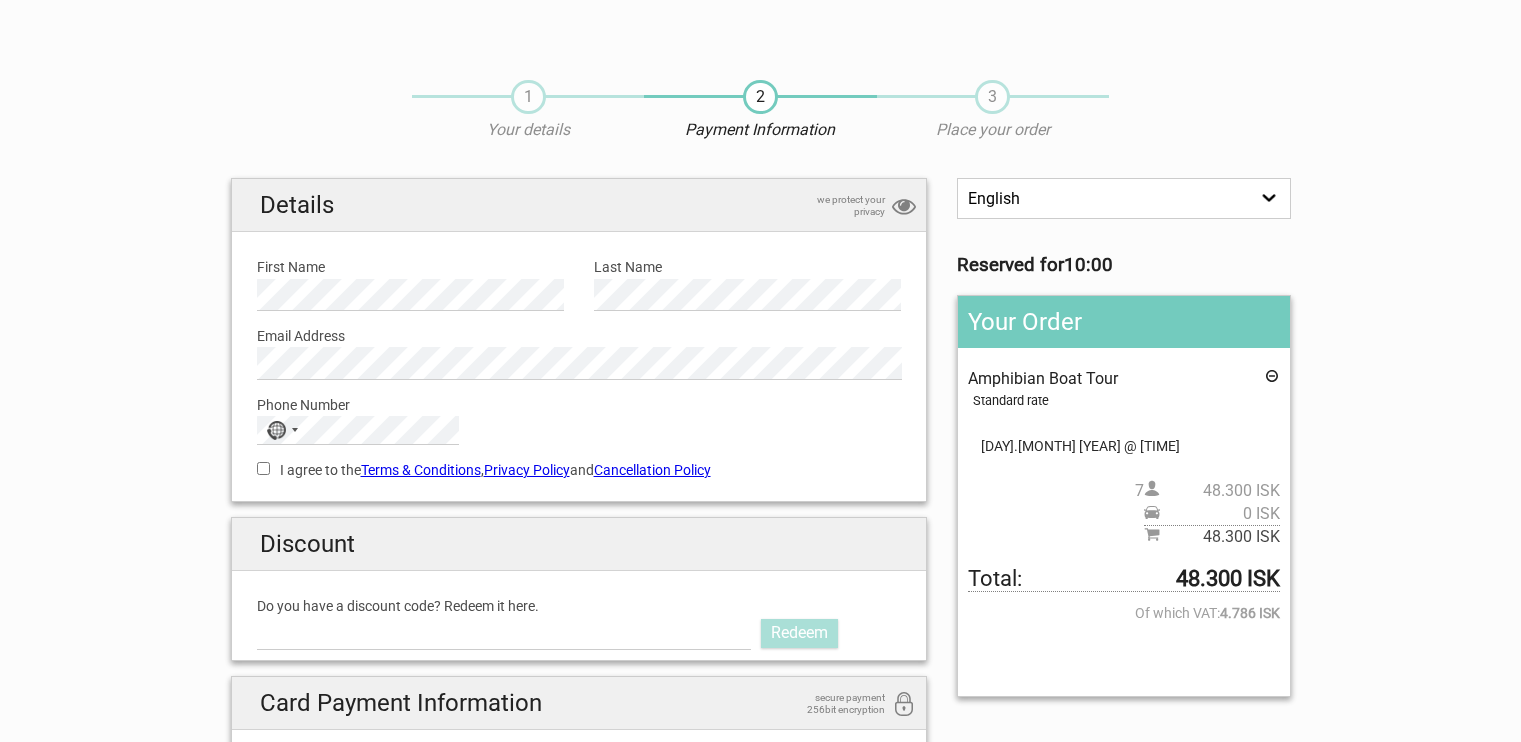 scroll, scrollTop: 0, scrollLeft: 0, axis: both 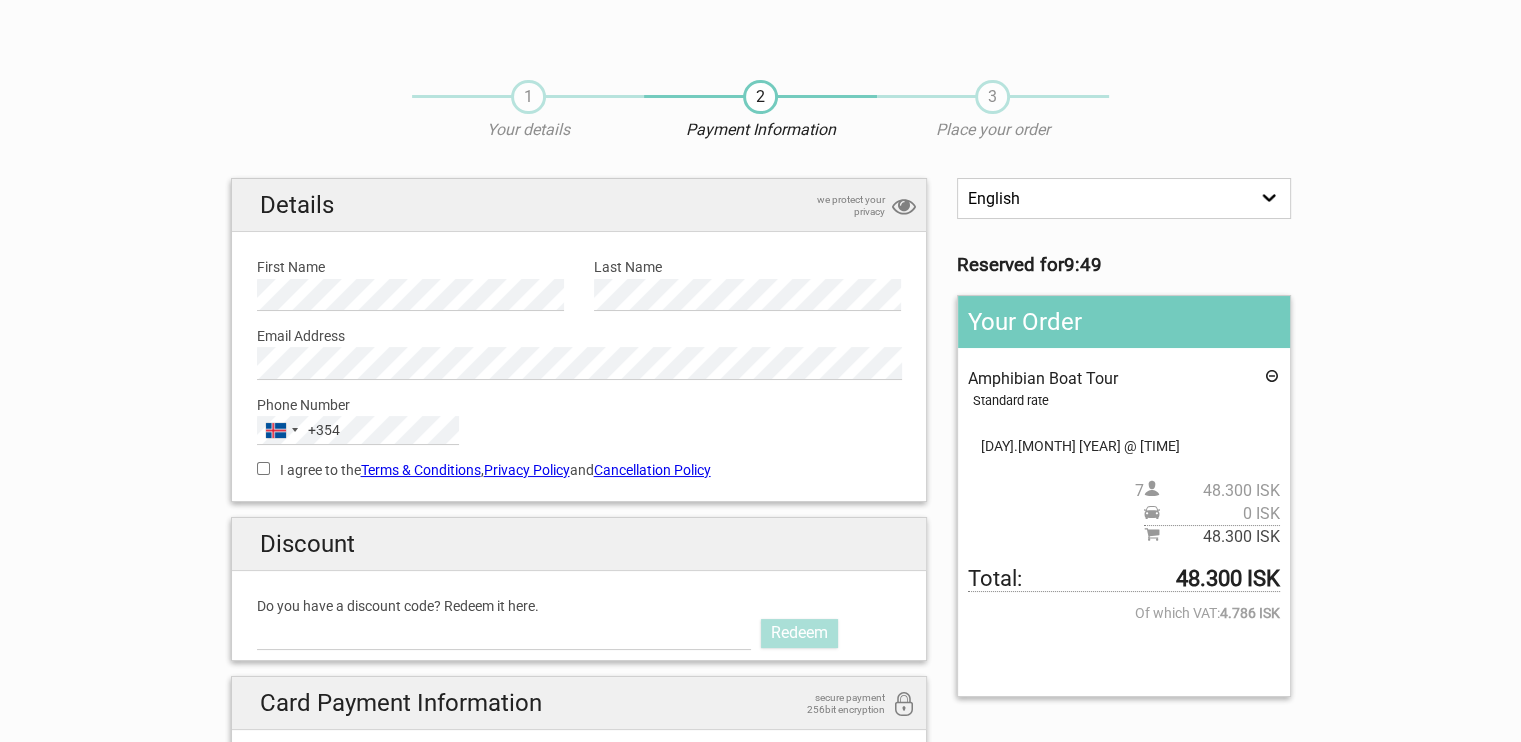 click on "I agree to the  Terms & Conditions ,  Privacy Policy  and  Cancellation Policy" at bounding box center [263, 468] 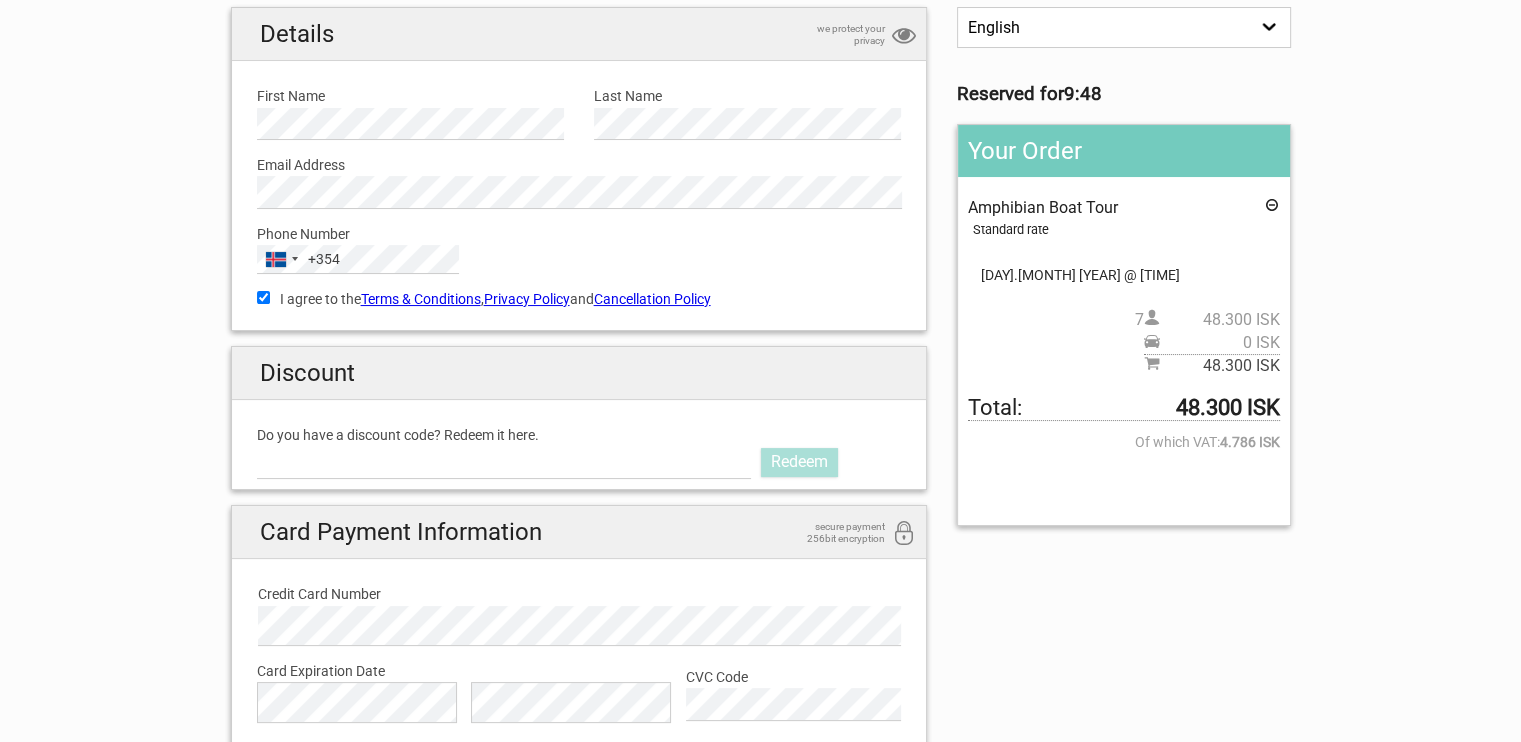 scroll, scrollTop: 200, scrollLeft: 0, axis: vertical 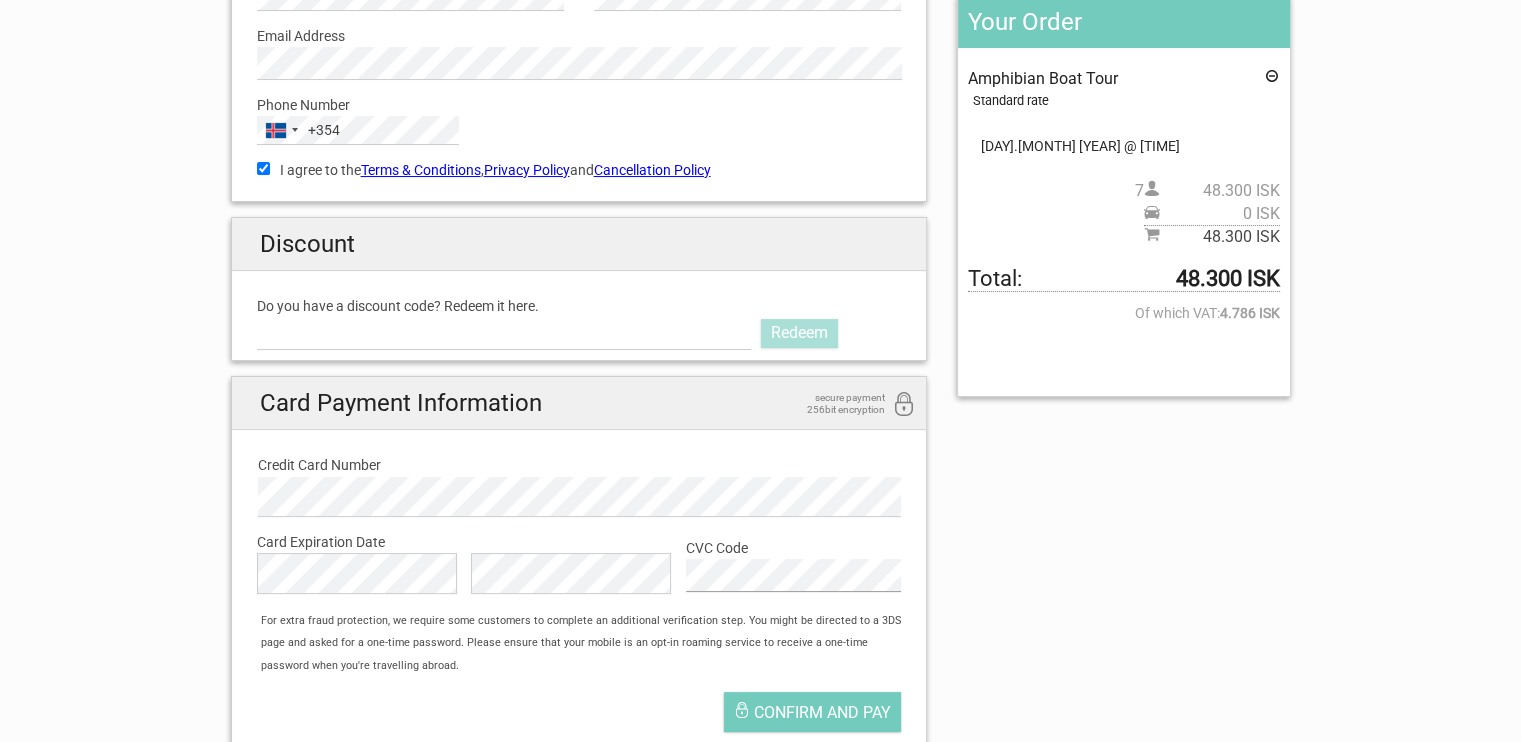 click on "Card Expiration Date
Card Expiration Month is required
The Card Expiration Year field is required.
CVC Code
Card CVC Code is required" at bounding box center (579, 563) 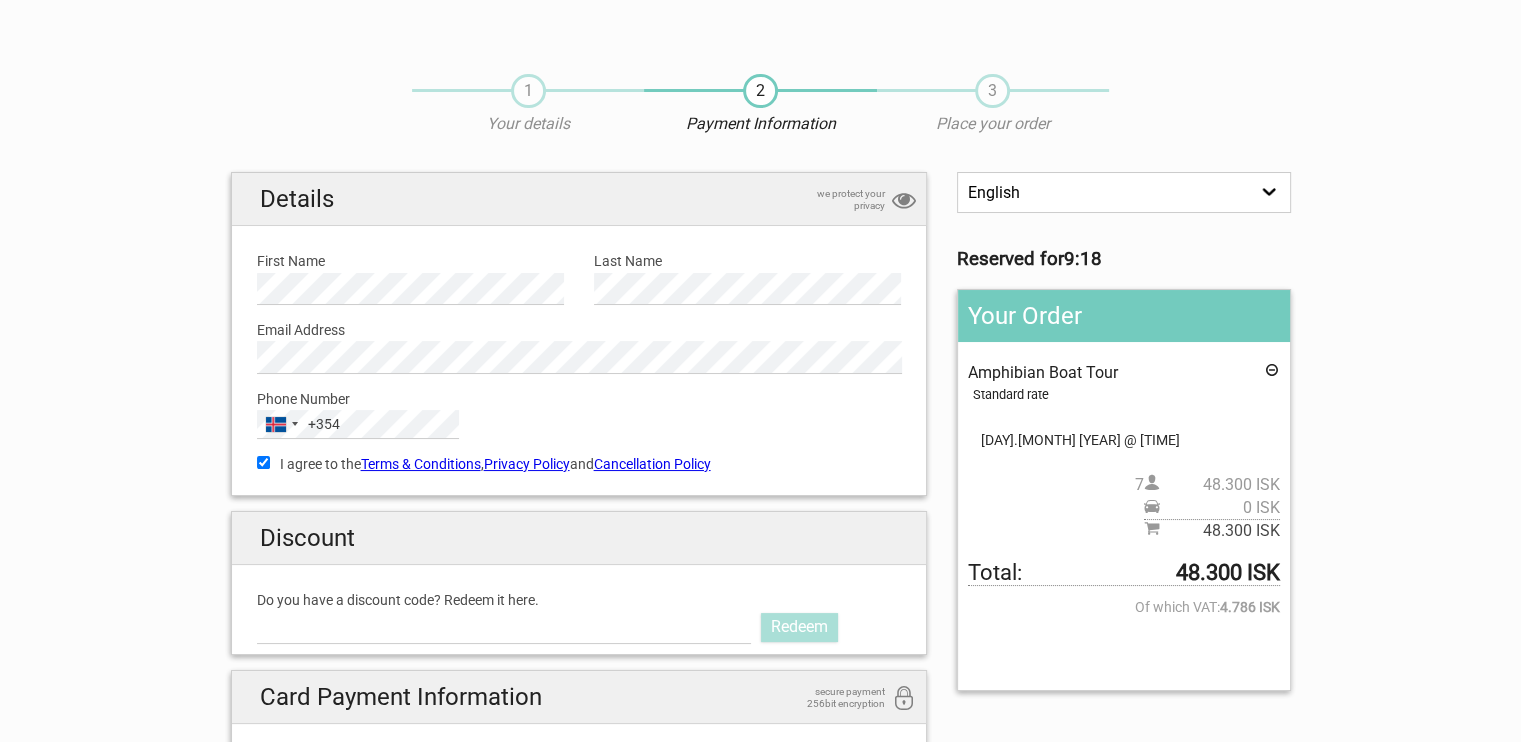 scroll, scrollTop: 500, scrollLeft: 0, axis: vertical 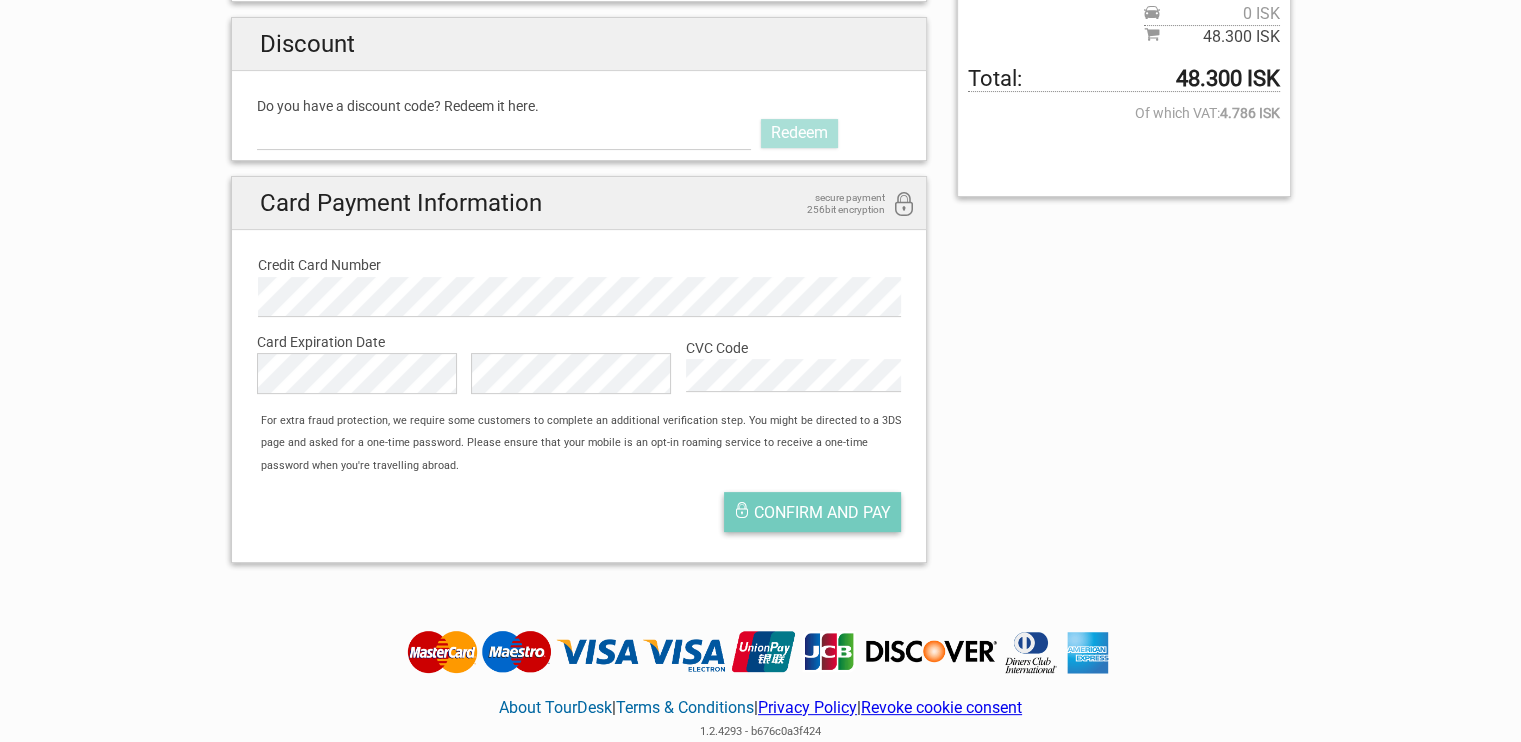 click on "Confirm and pay" at bounding box center (822, 512) 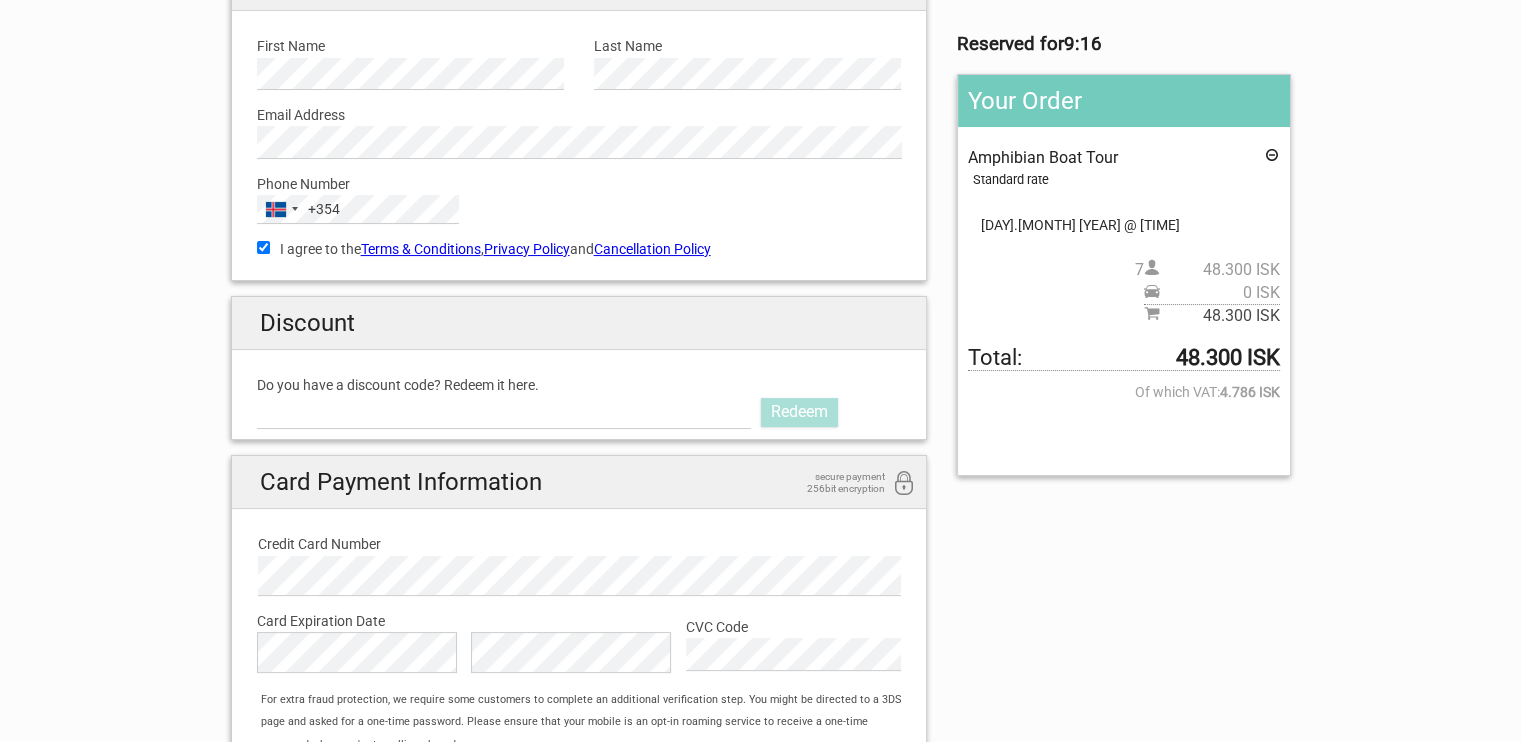 scroll, scrollTop: 200, scrollLeft: 0, axis: vertical 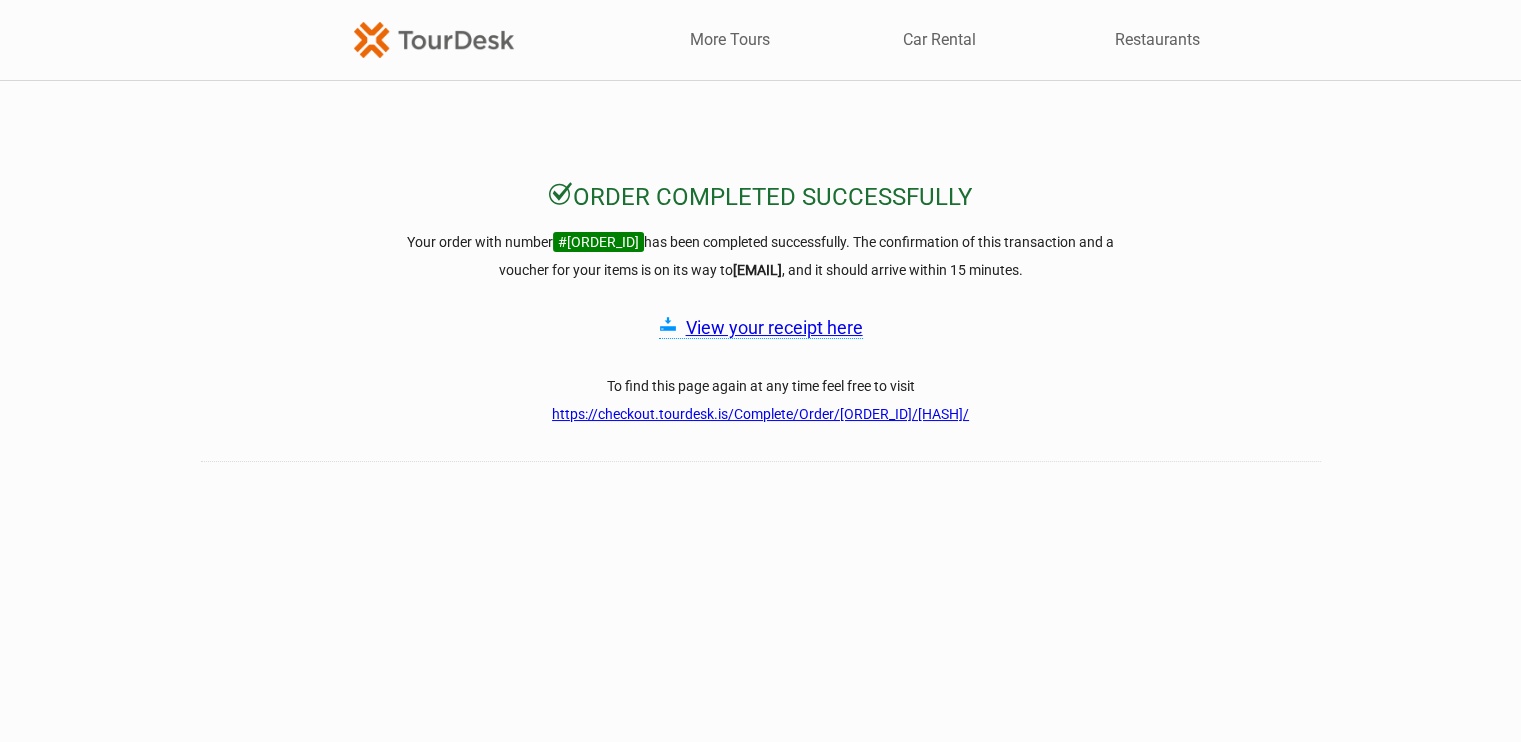 click on "View your receipt here" at bounding box center [774, 327] 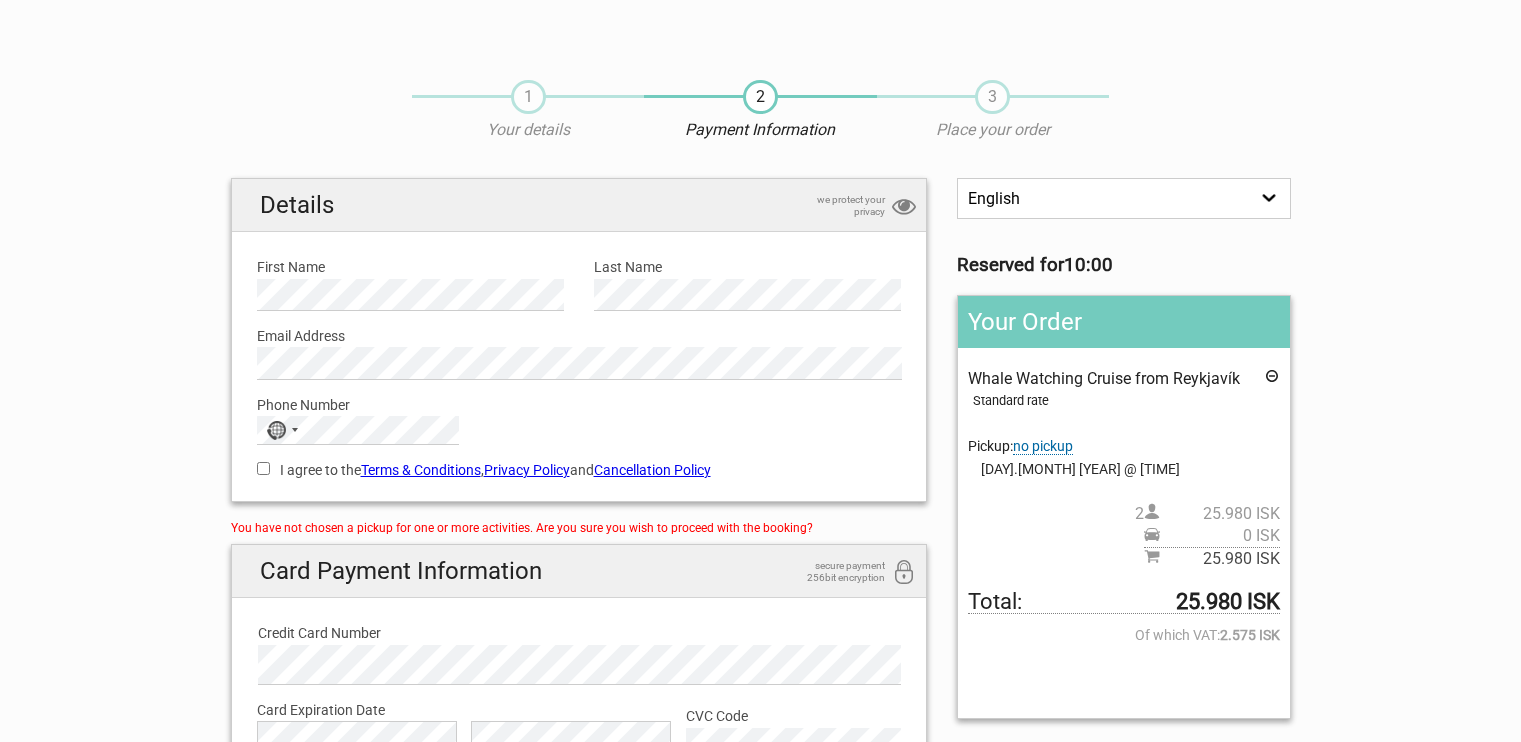 scroll, scrollTop: 0, scrollLeft: 0, axis: both 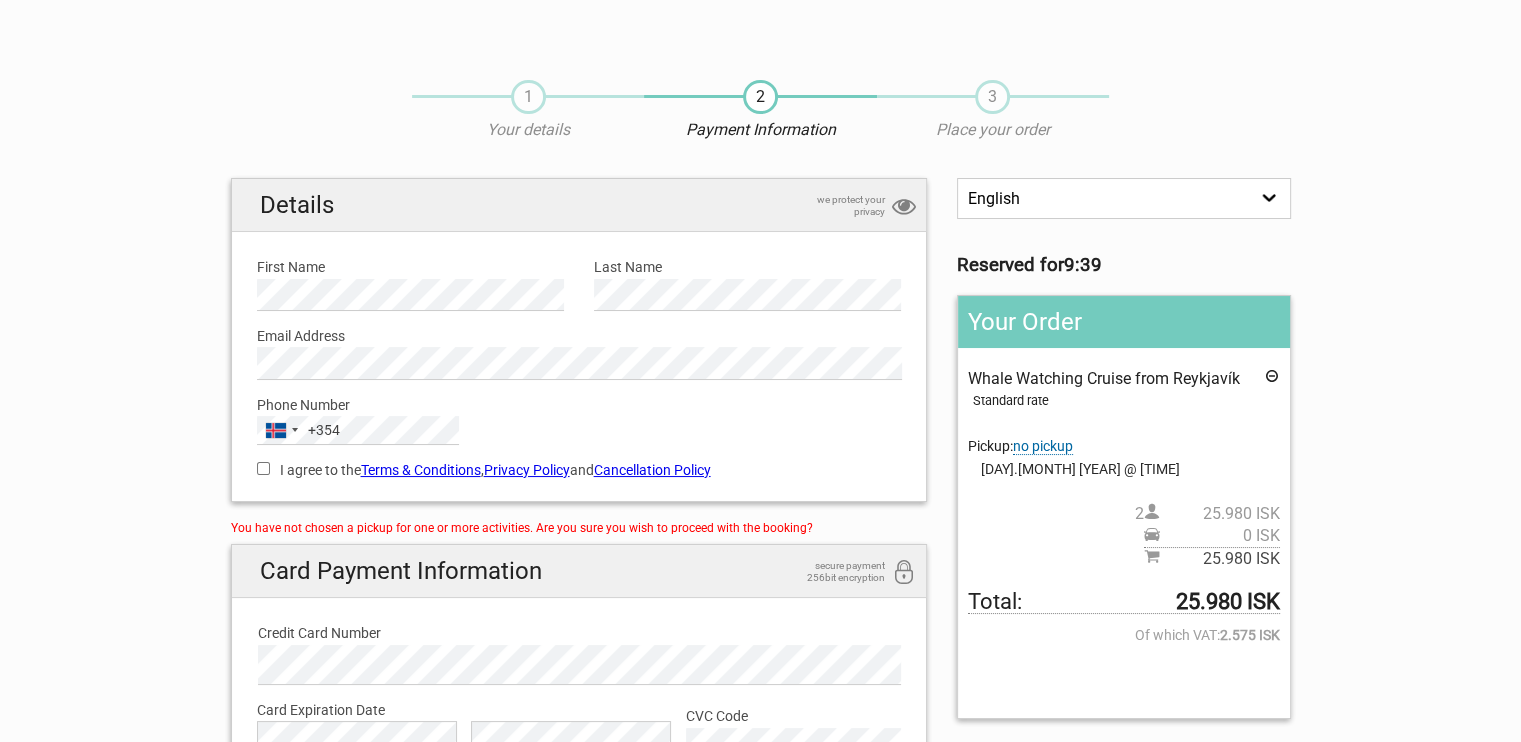 click on "I agree to the  Terms & Conditions ,  Privacy Policy  and  Cancellation Policy" at bounding box center (263, 468) 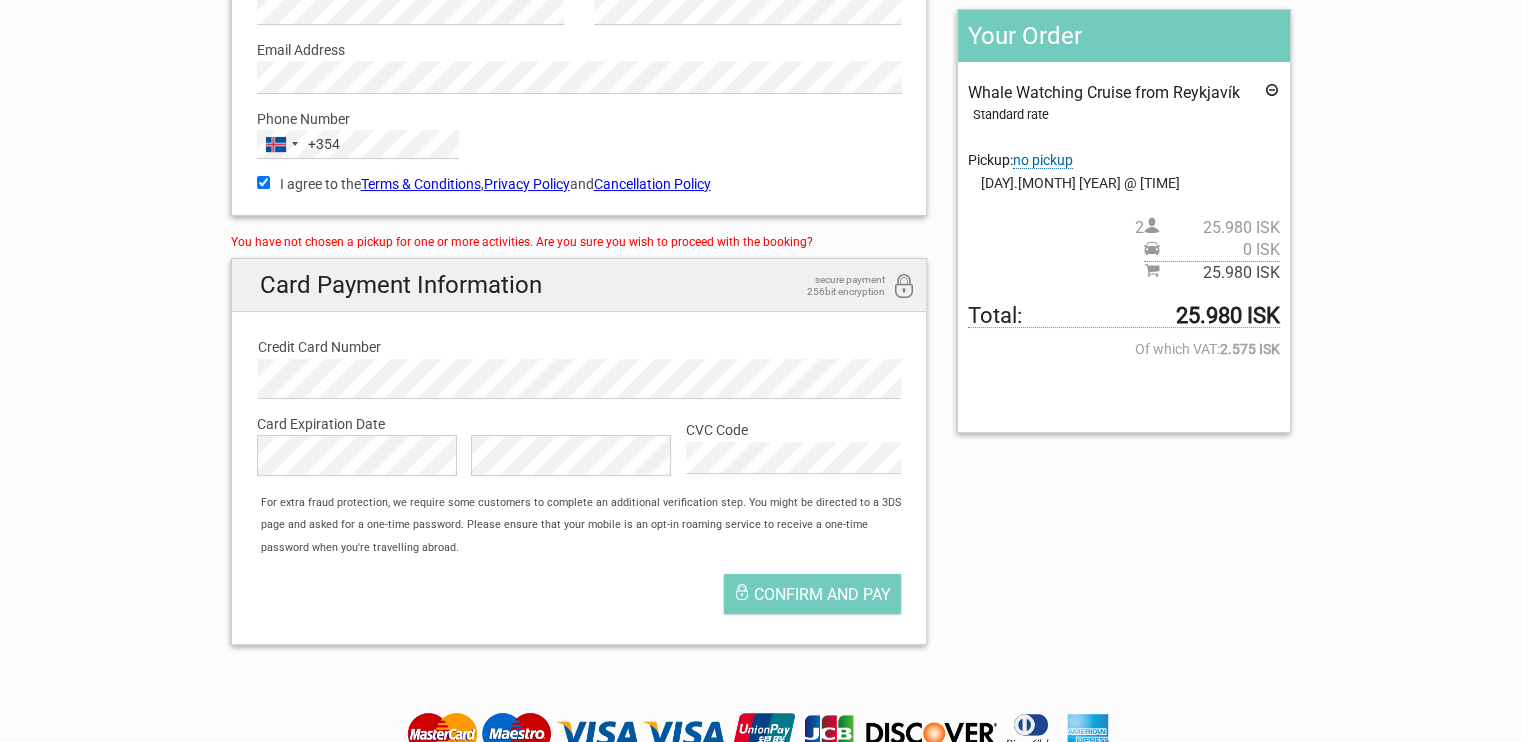 scroll, scrollTop: 300, scrollLeft: 0, axis: vertical 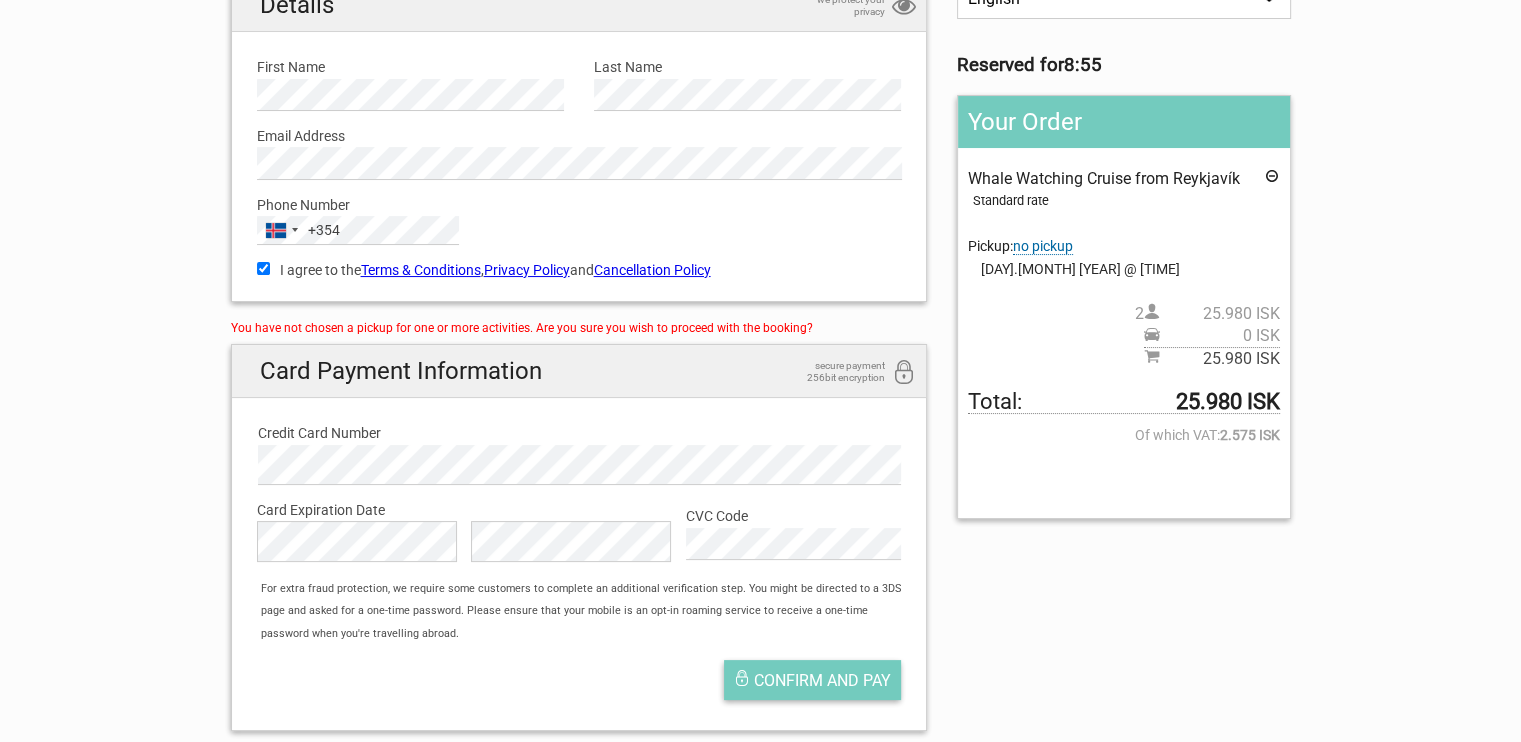 click on "Confirm and pay" at bounding box center [822, 680] 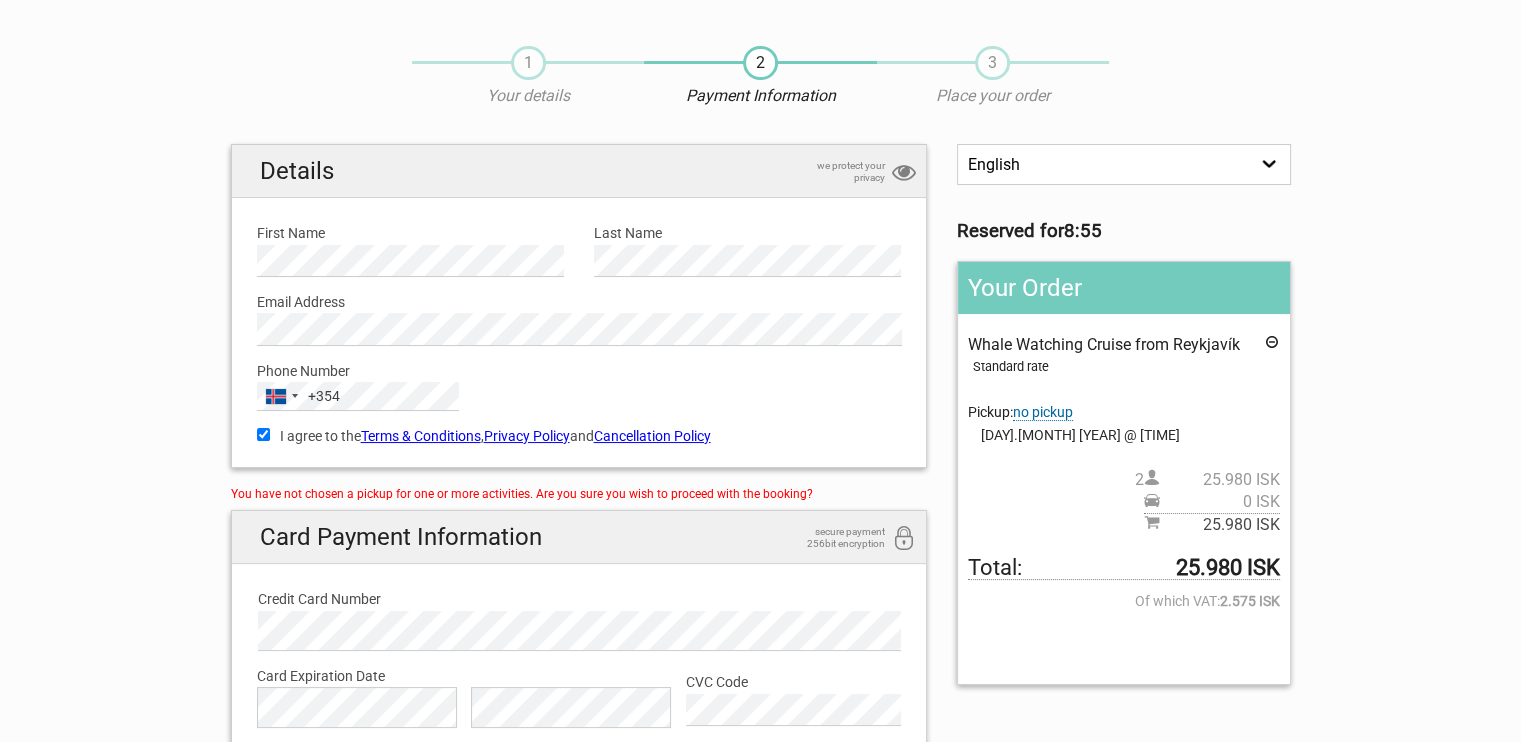 scroll, scrollTop: 0, scrollLeft: 0, axis: both 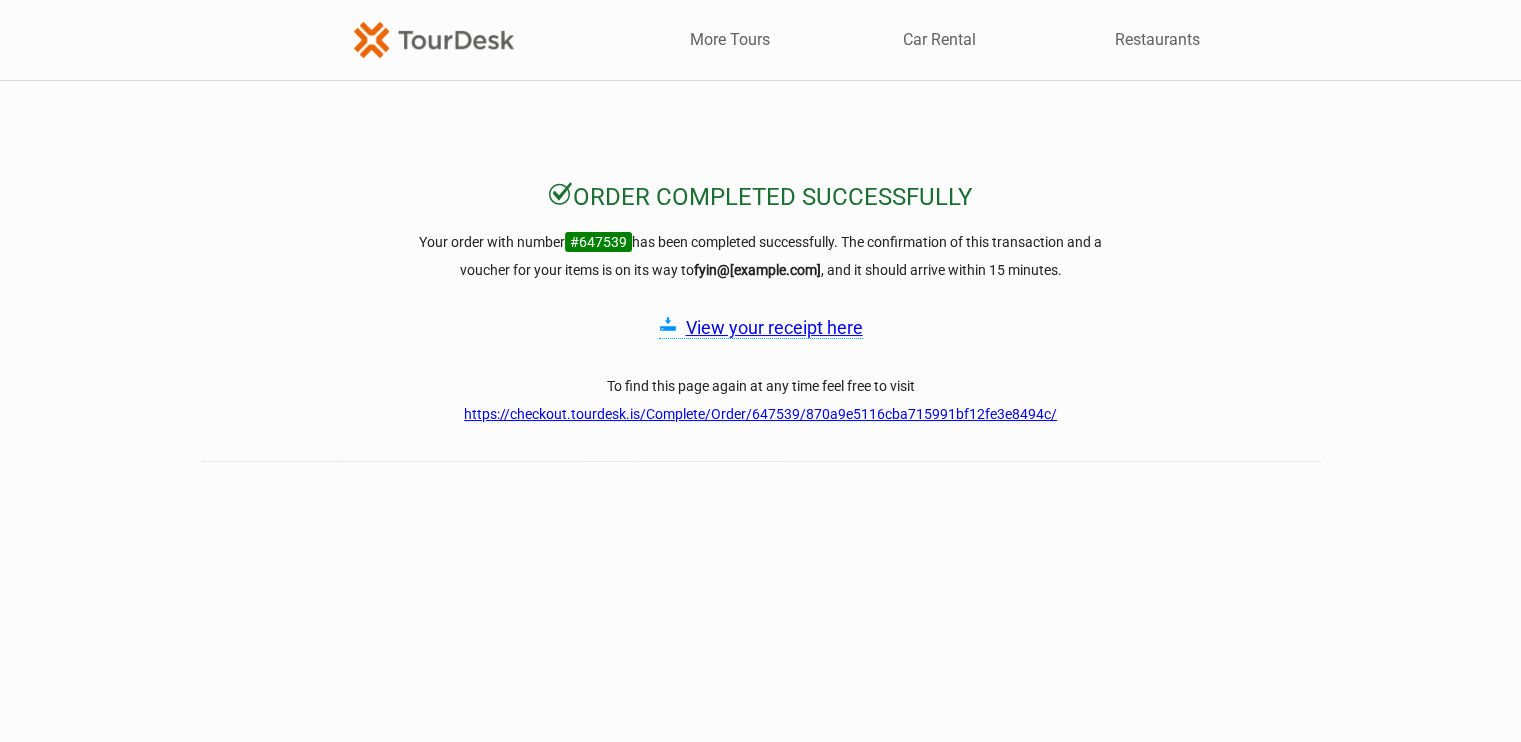 click on "View your receipt here" at bounding box center (774, 327) 